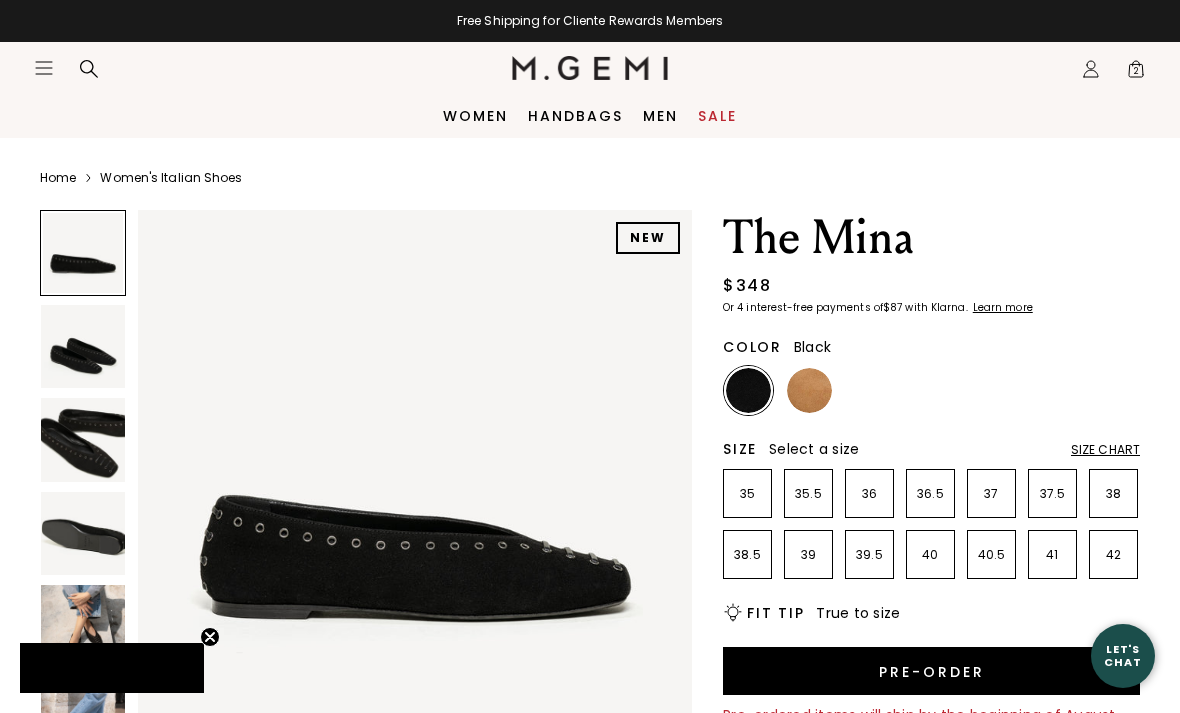 scroll, scrollTop: 0, scrollLeft: 0, axis: both 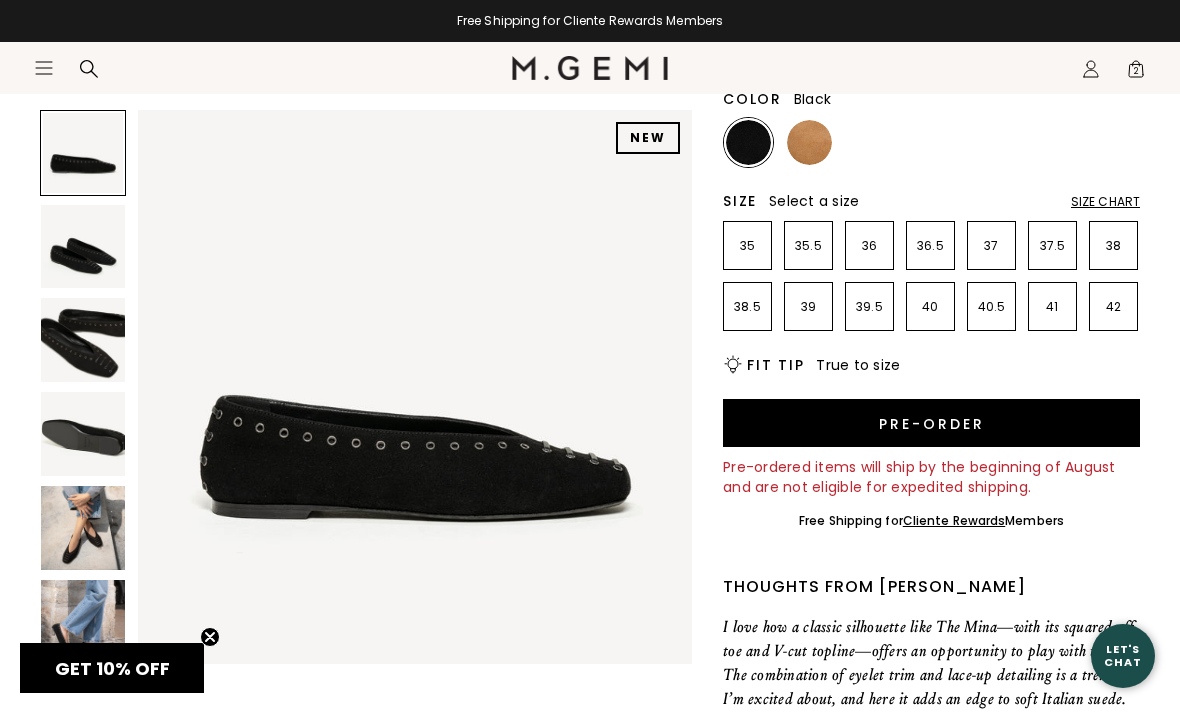click on "2" at bounding box center [1136, 73] 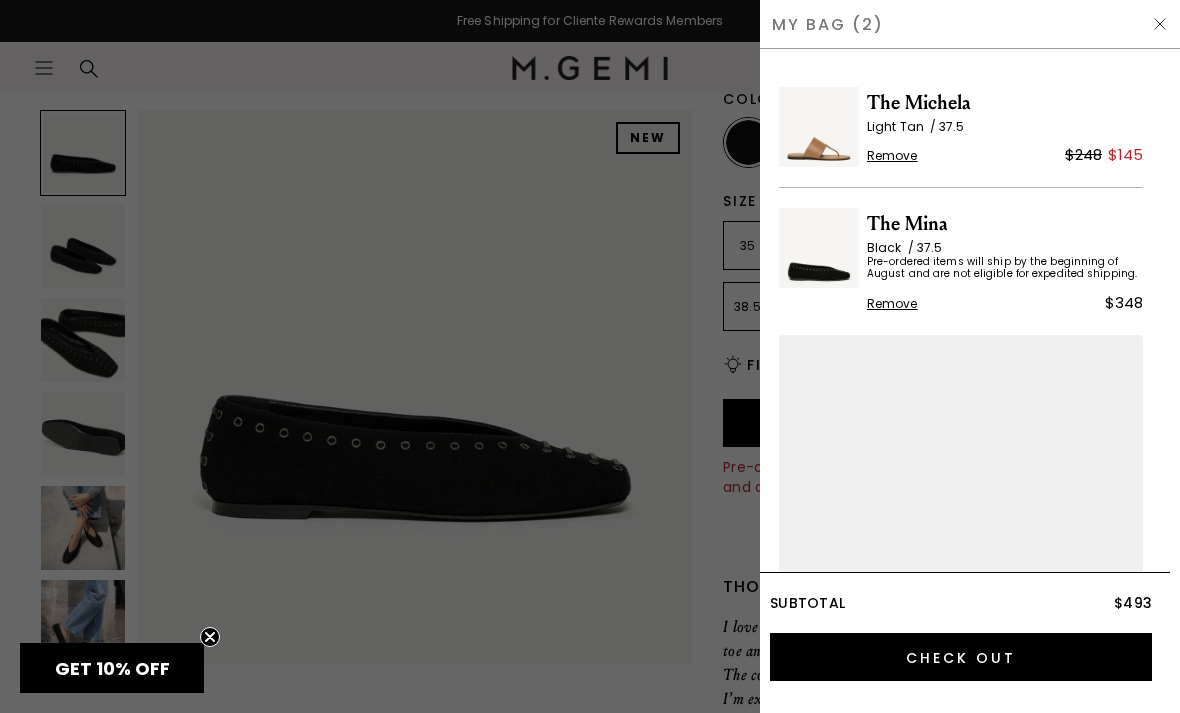 scroll, scrollTop: 0, scrollLeft: 0, axis: both 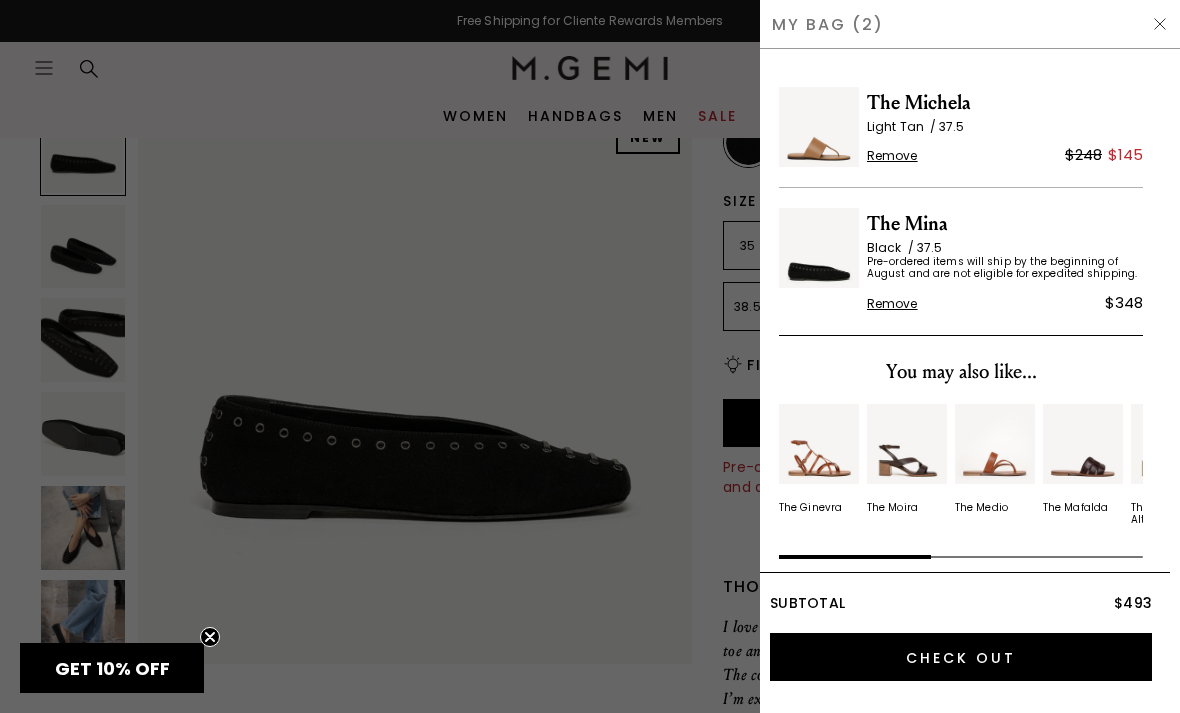 click on "Remove" at bounding box center (892, 304) 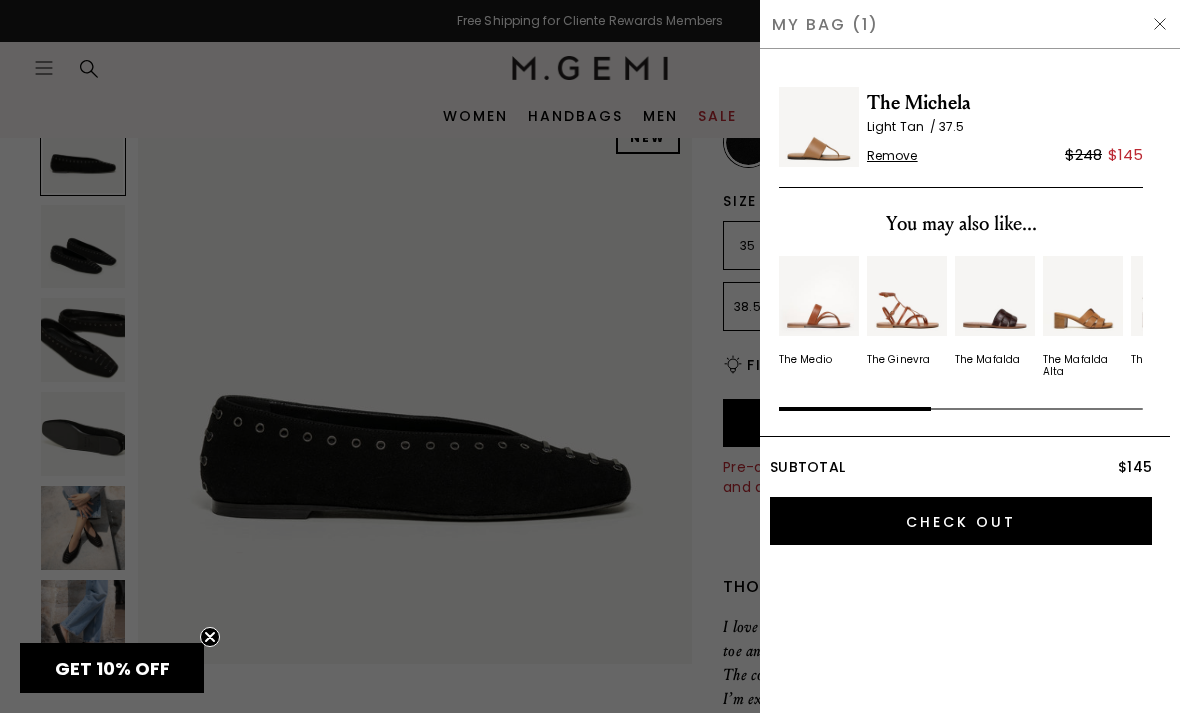 click at bounding box center (1160, 24) 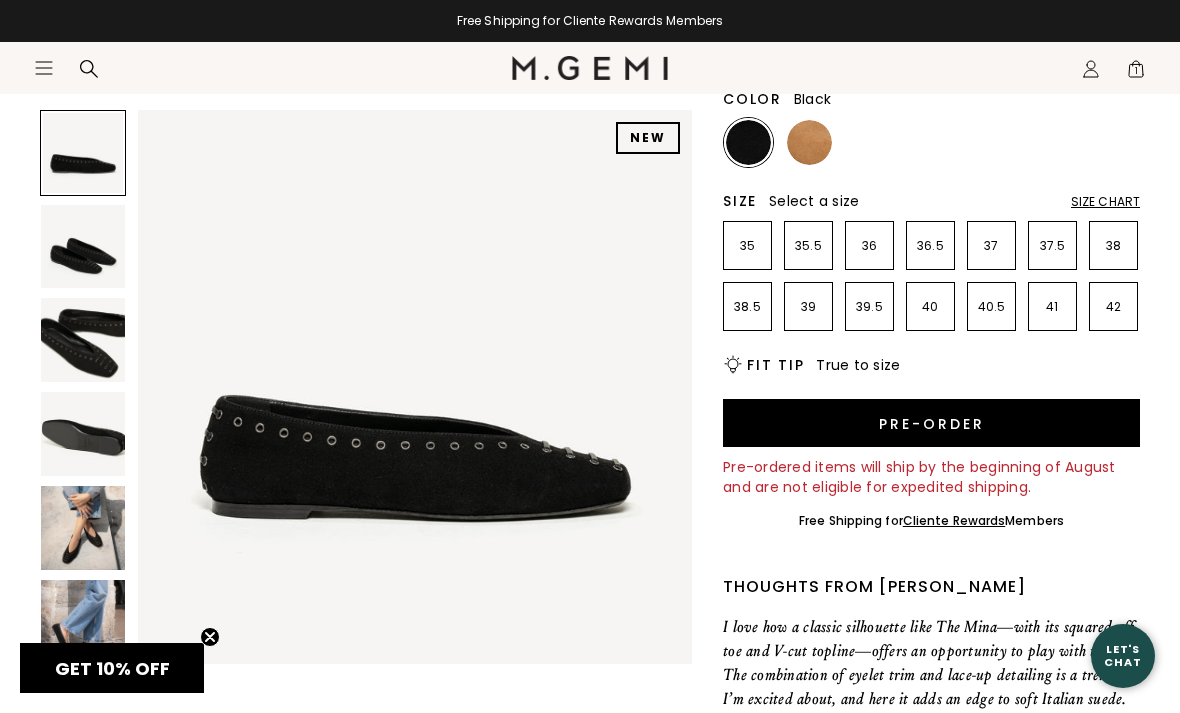 scroll, scrollTop: 152, scrollLeft: 0, axis: vertical 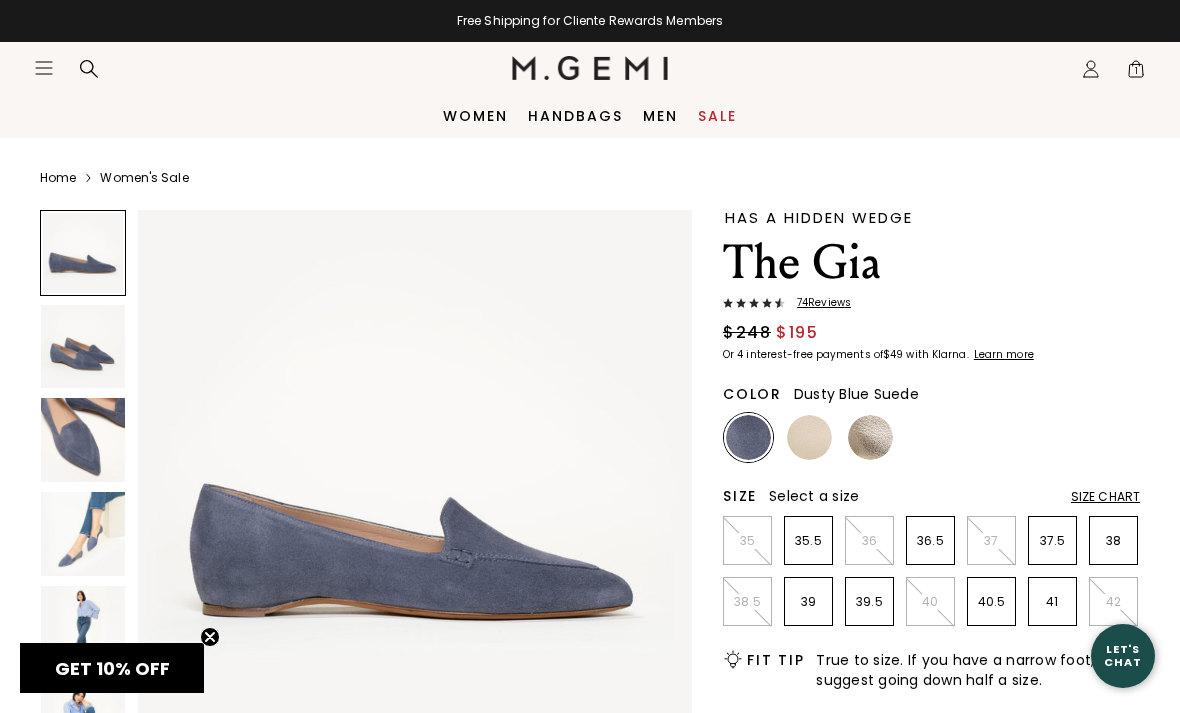 click at bounding box center (809, 437) 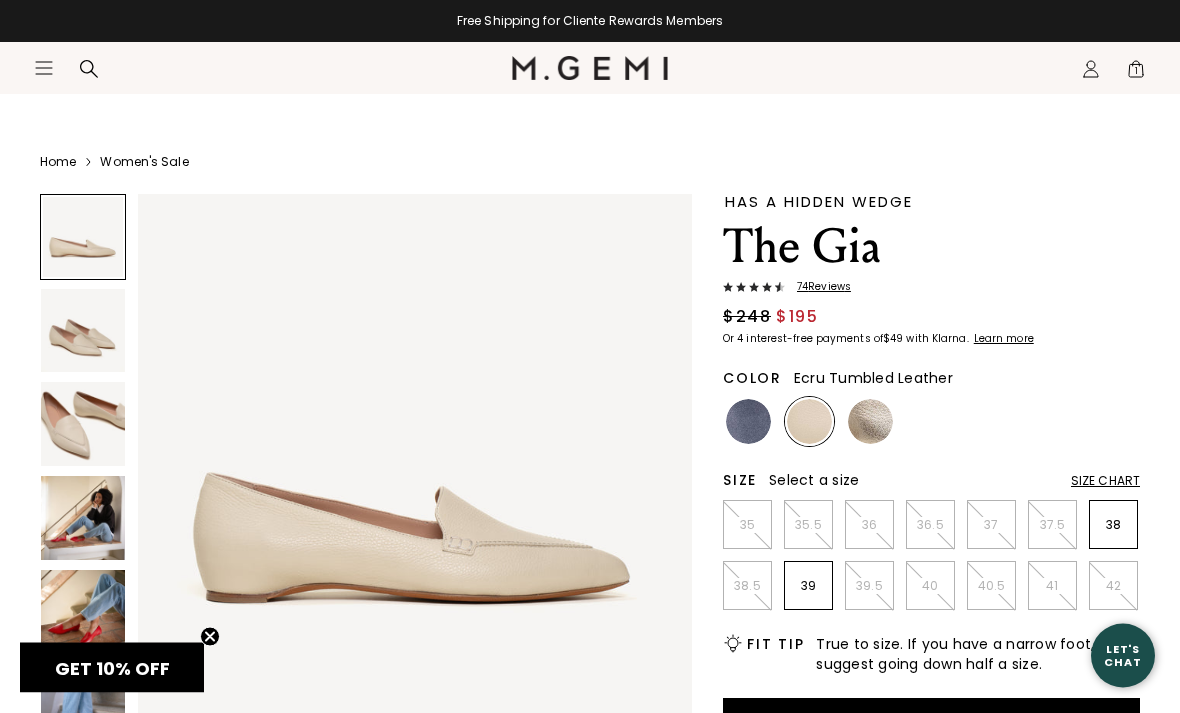 scroll, scrollTop: 22, scrollLeft: 0, axis: vertical 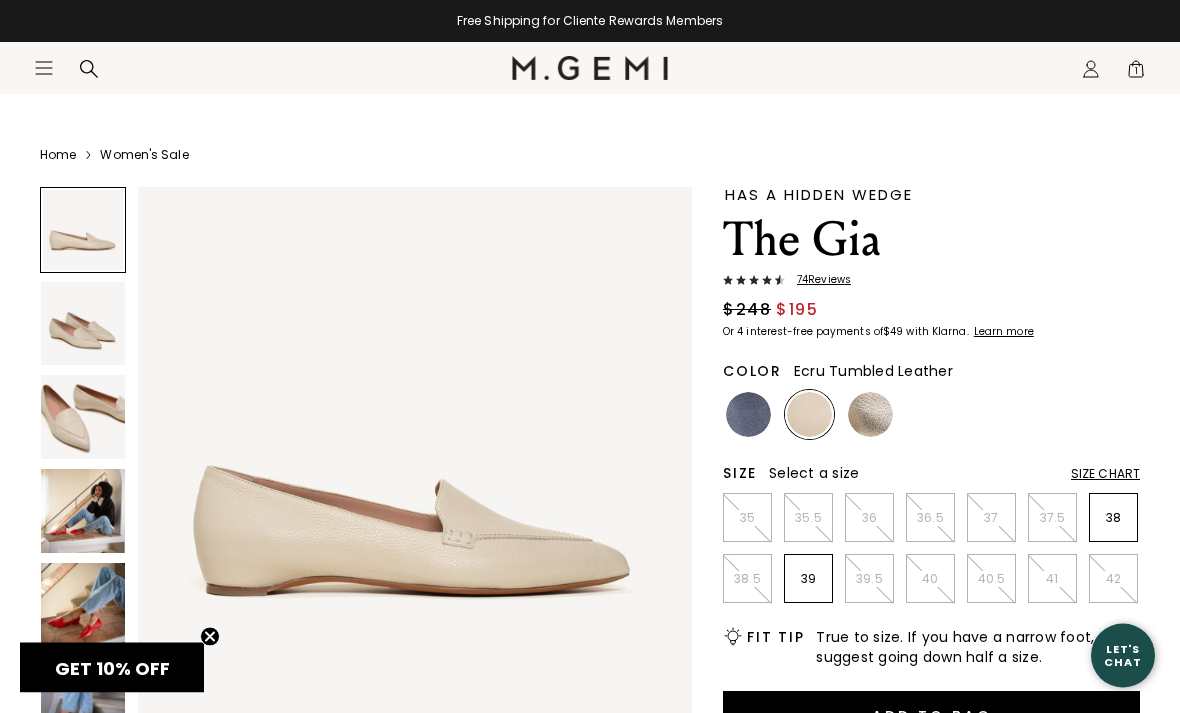 click at bounding box center [83, 418] 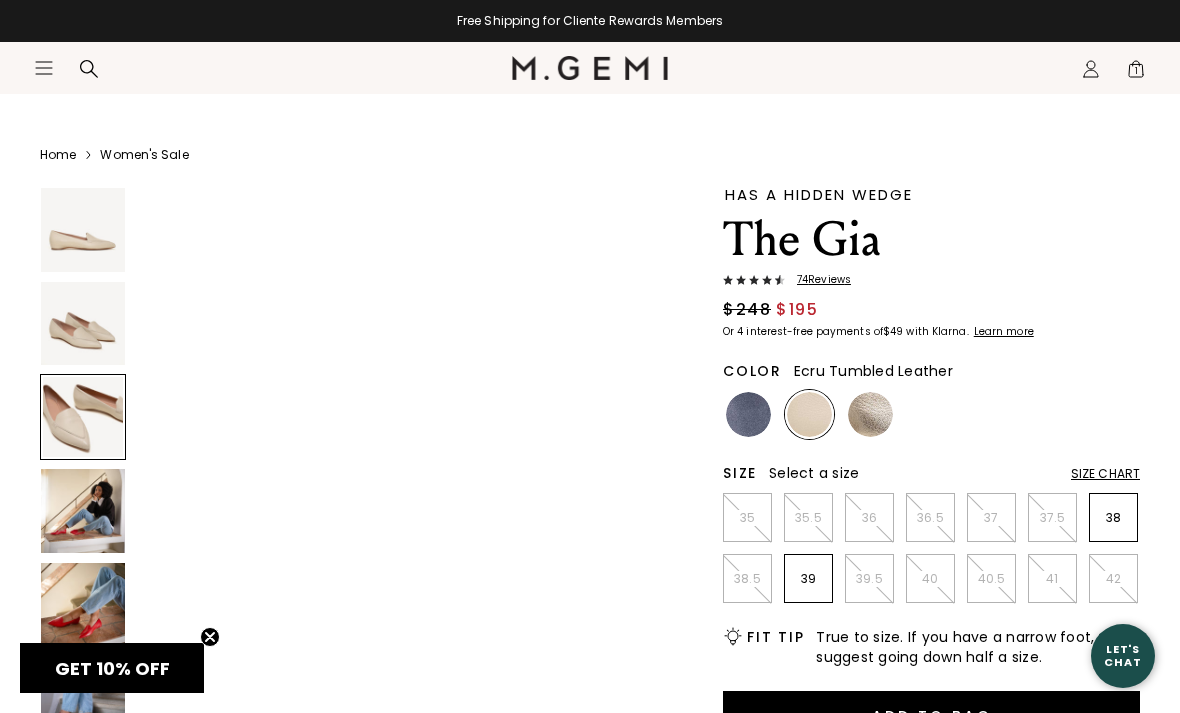 scroll, scrollTop: 1149, scrollLeft: 0, axis: vertical 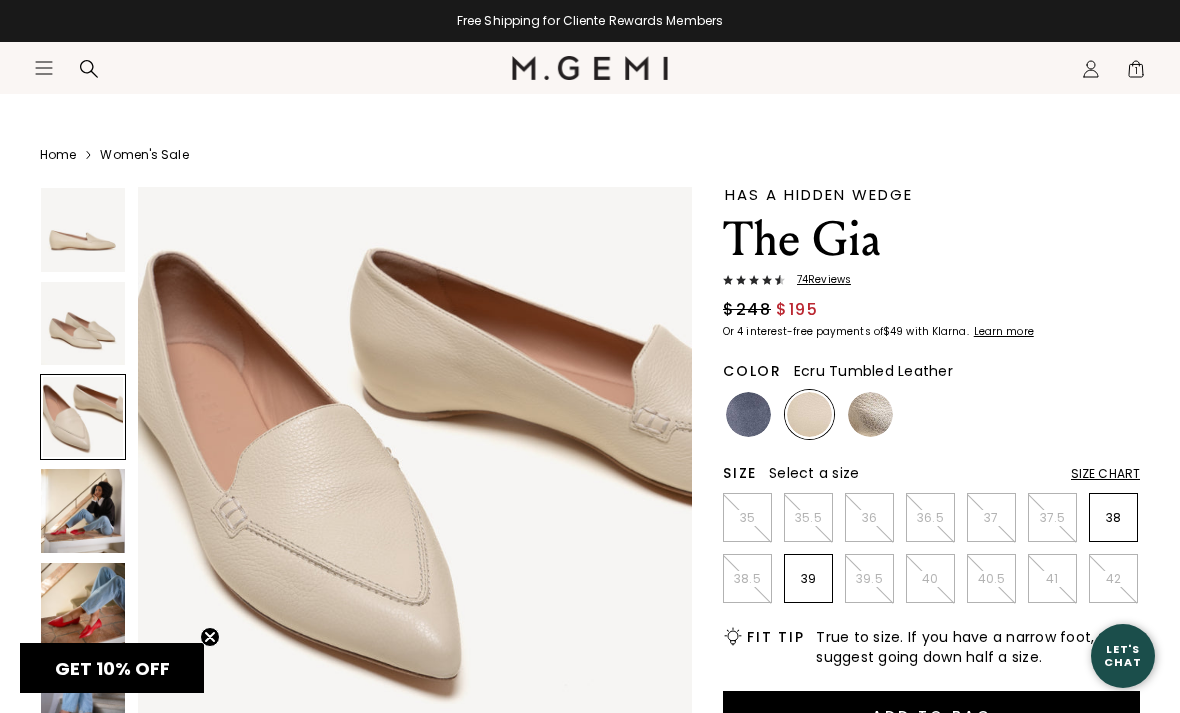 click at bounding box center [748, 414] 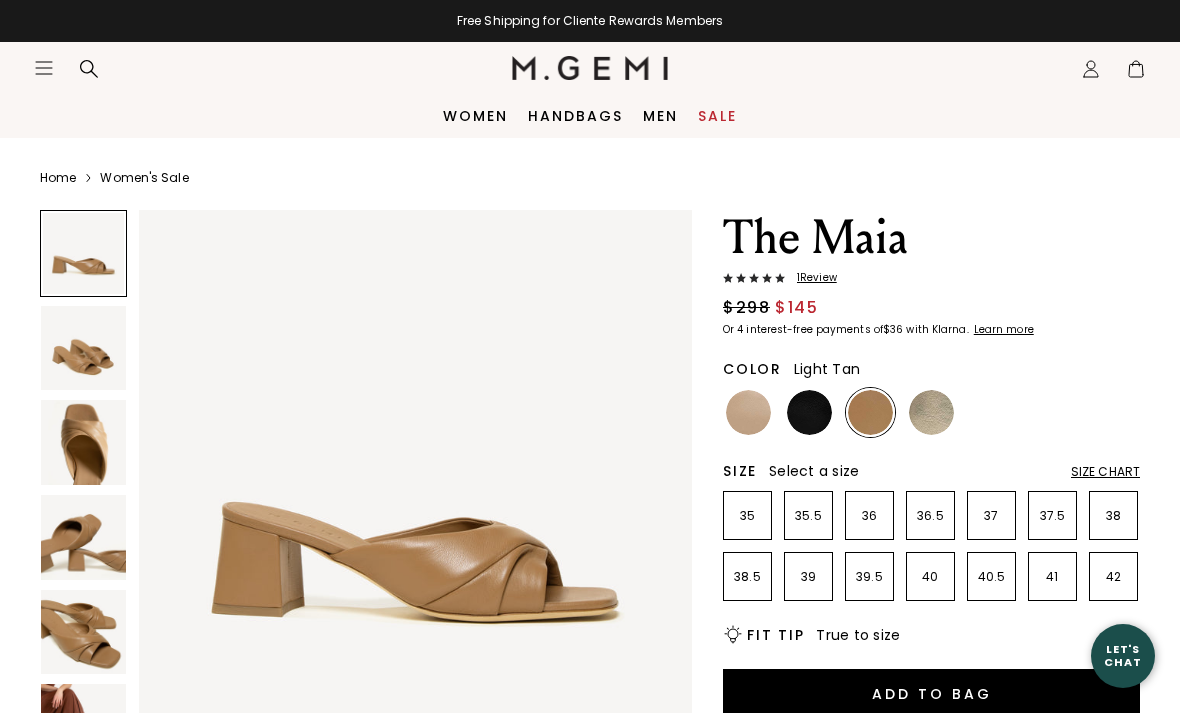 scroll, scrollTop: 0, scrollLeft: 0, axis: both 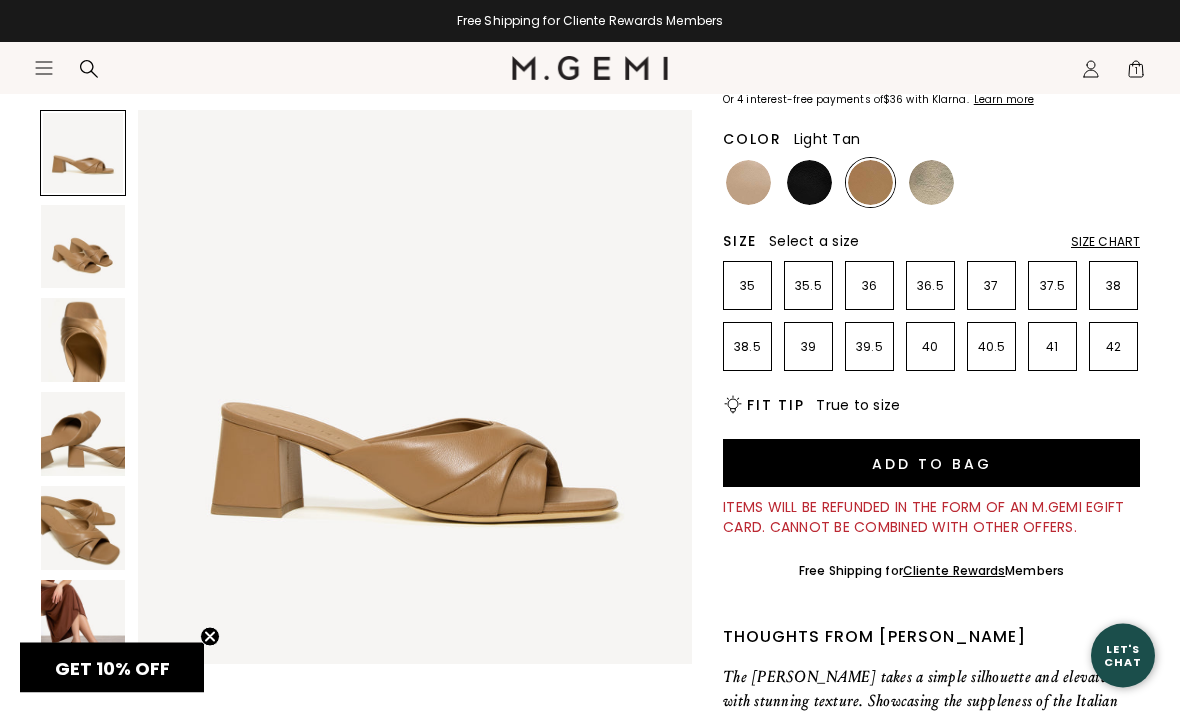 click at bounding box center [83, 622] 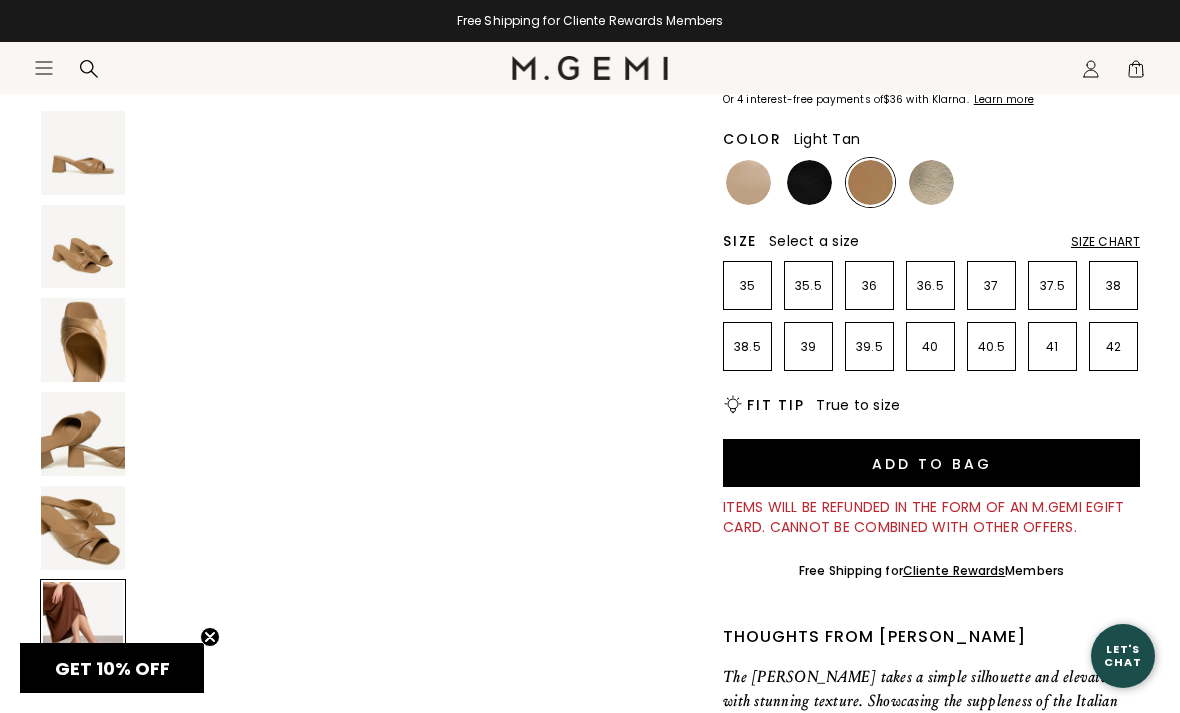 scroll, scrollTop: 2871, scrollLeft: 0, axis: vertical 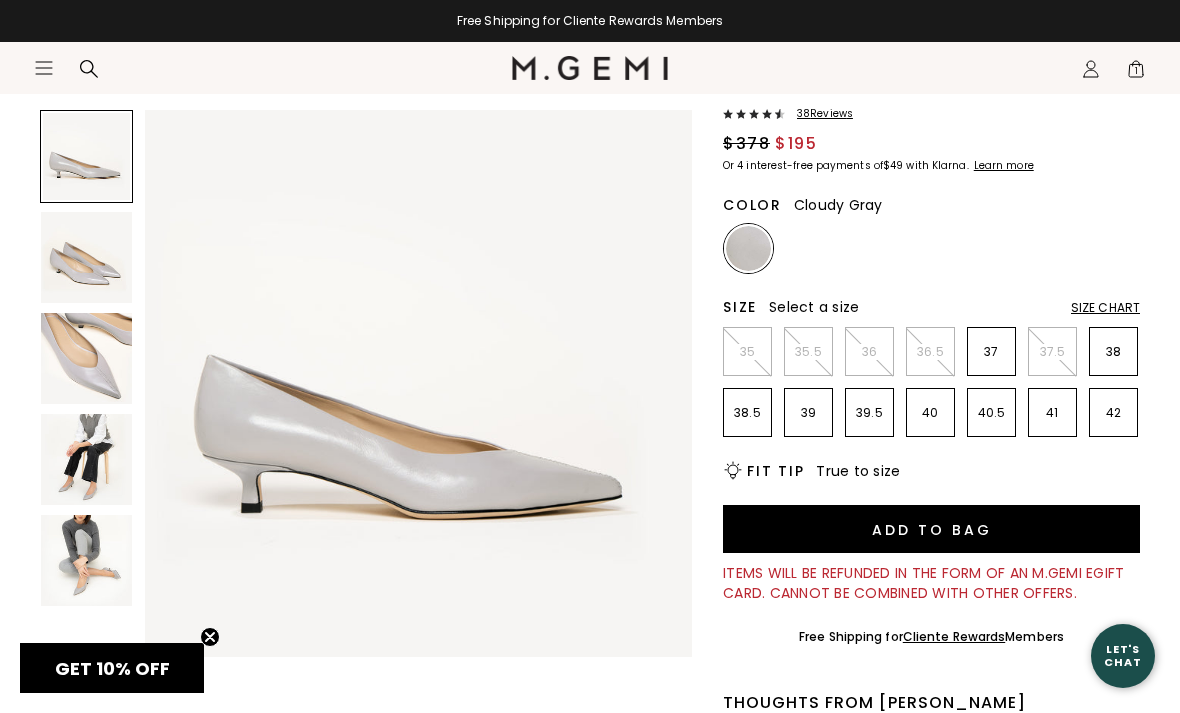 click at bounding box center [86, 459] 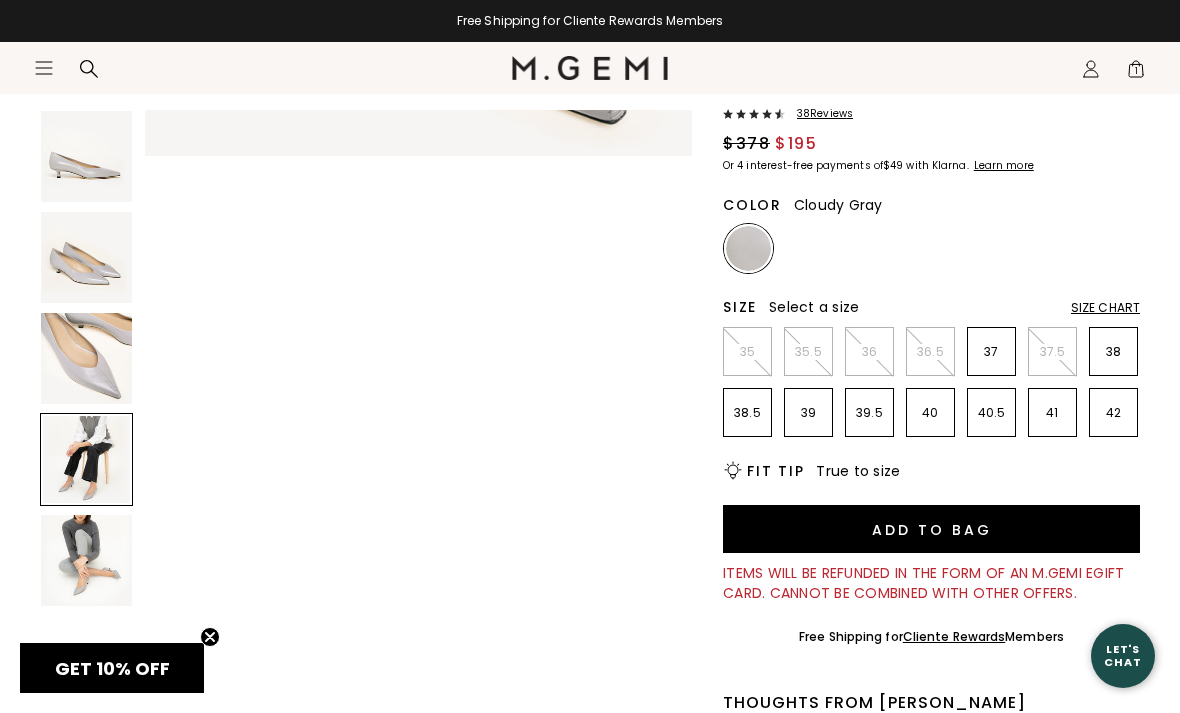 scroll, scrollTop: 1701, scrollLeft: 0, axis: vertical 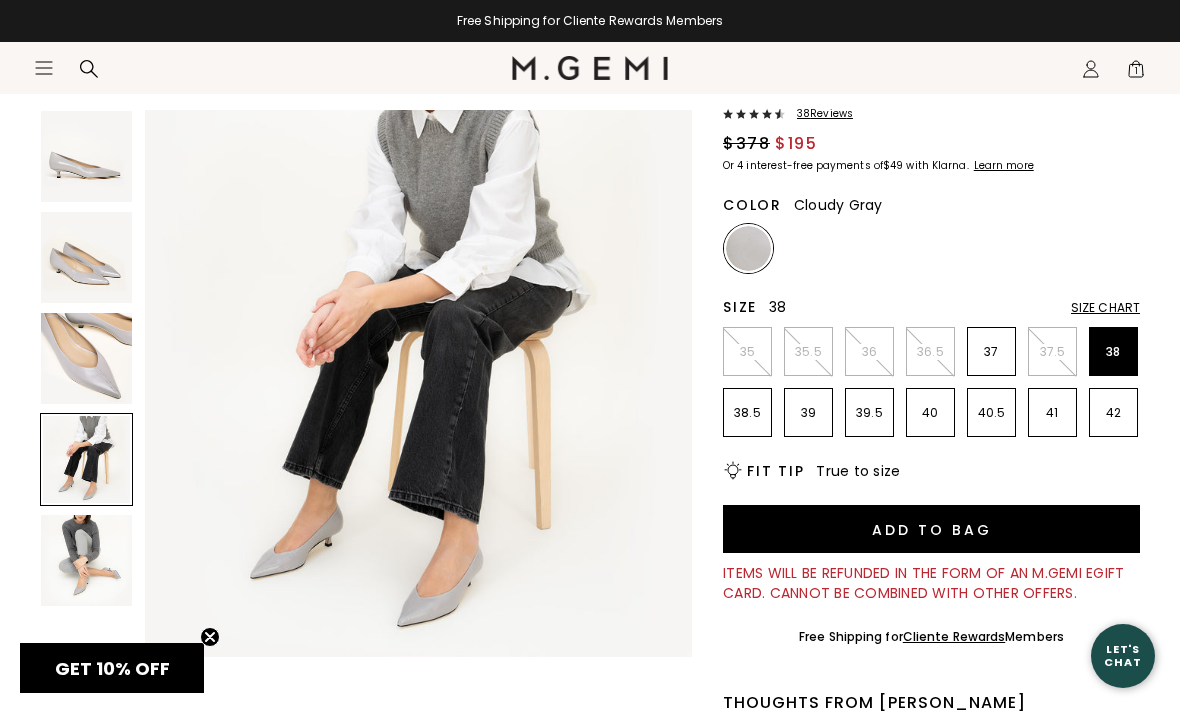 click on "38" at bounding box center (1113, 352) 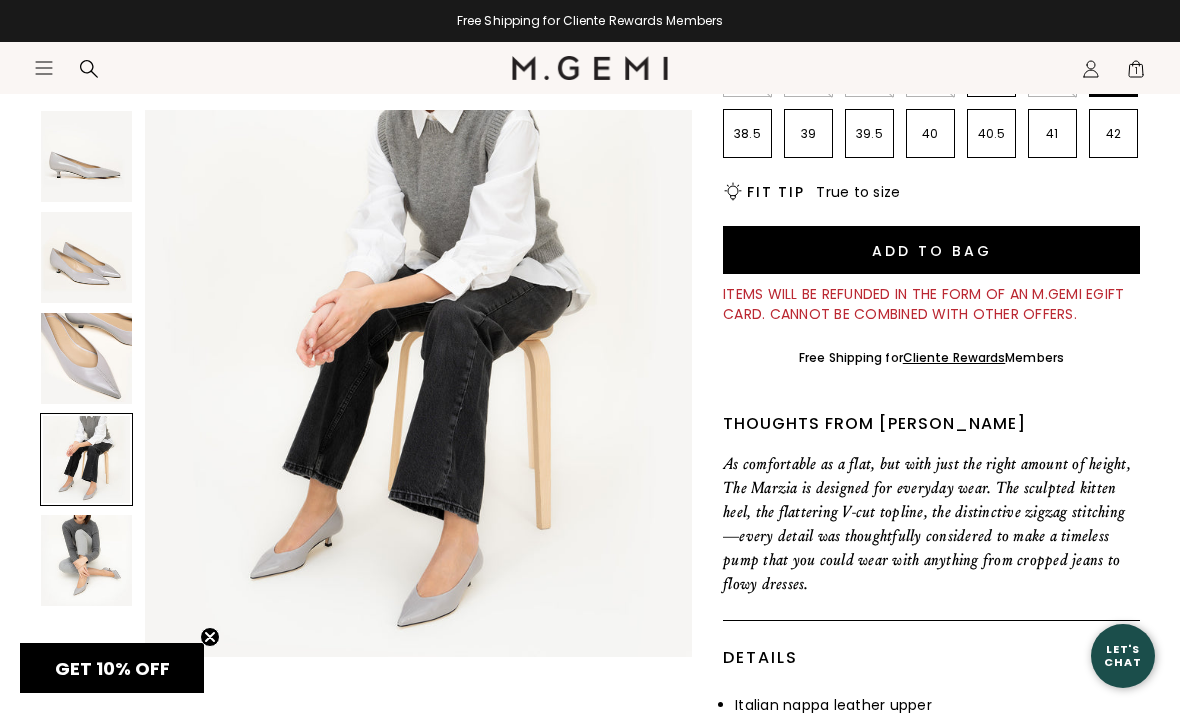 scroll, scrollTop: 445, scrollLeft: 0, axis: vertical 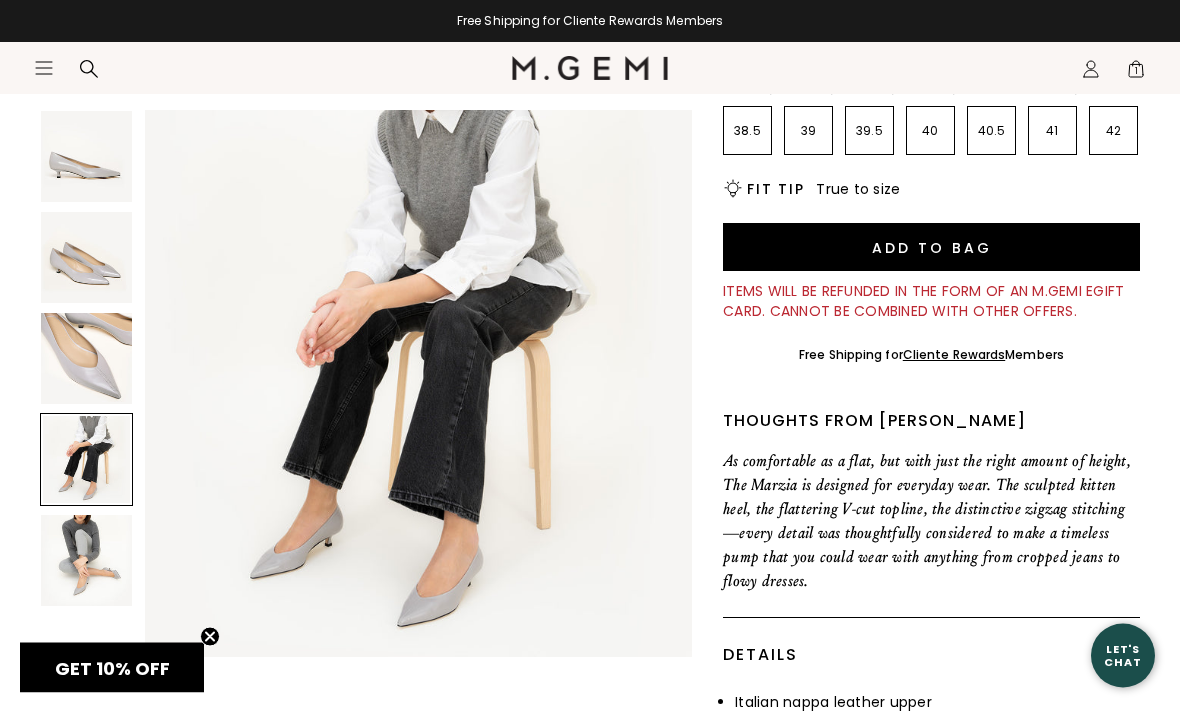 click at bounding box center [86, 560] 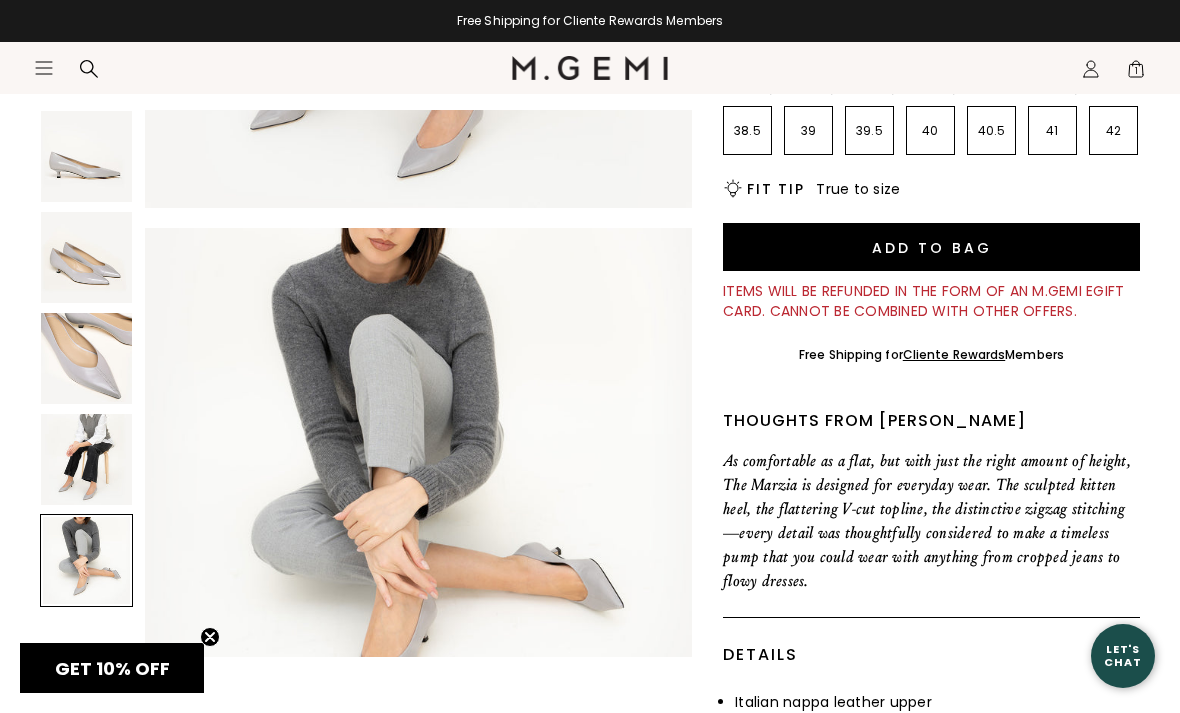 scroll, scrollTop: 2268, scrollLeft: 0, axis: vertical 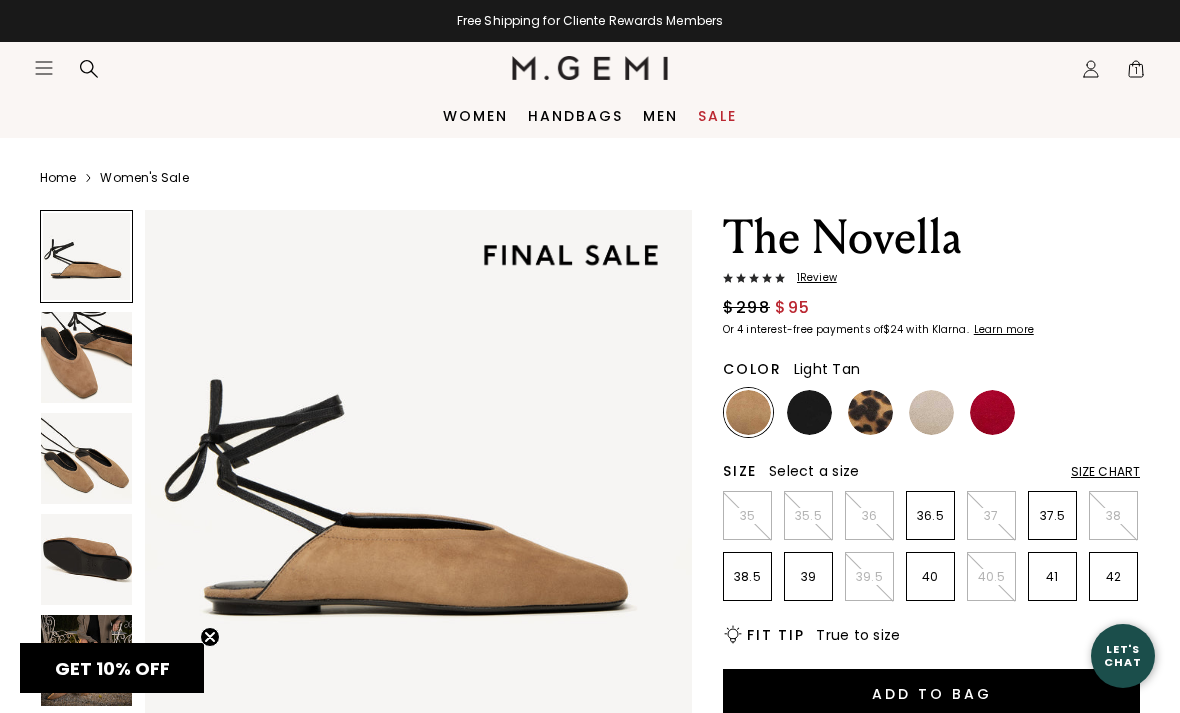 click at bounding box center (86, 458) 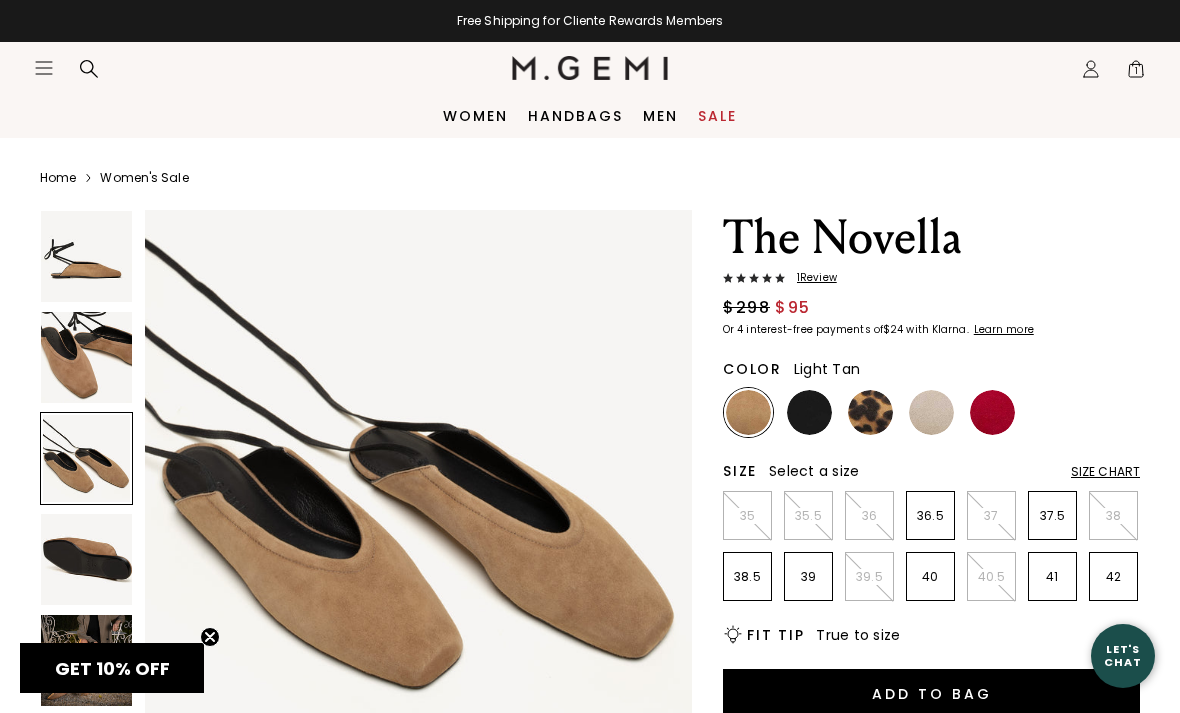 click at bounding box center [86, 357] 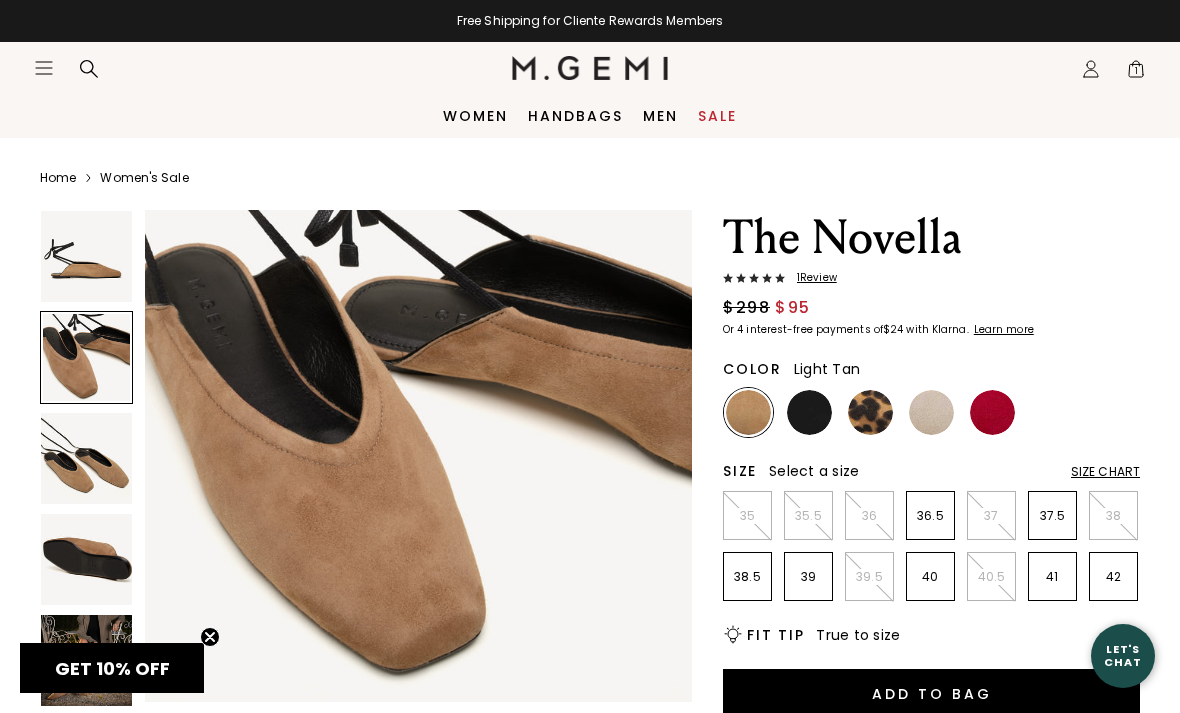 scroll, scrollTop: 567, scrollLeft: 0, axis: vertical 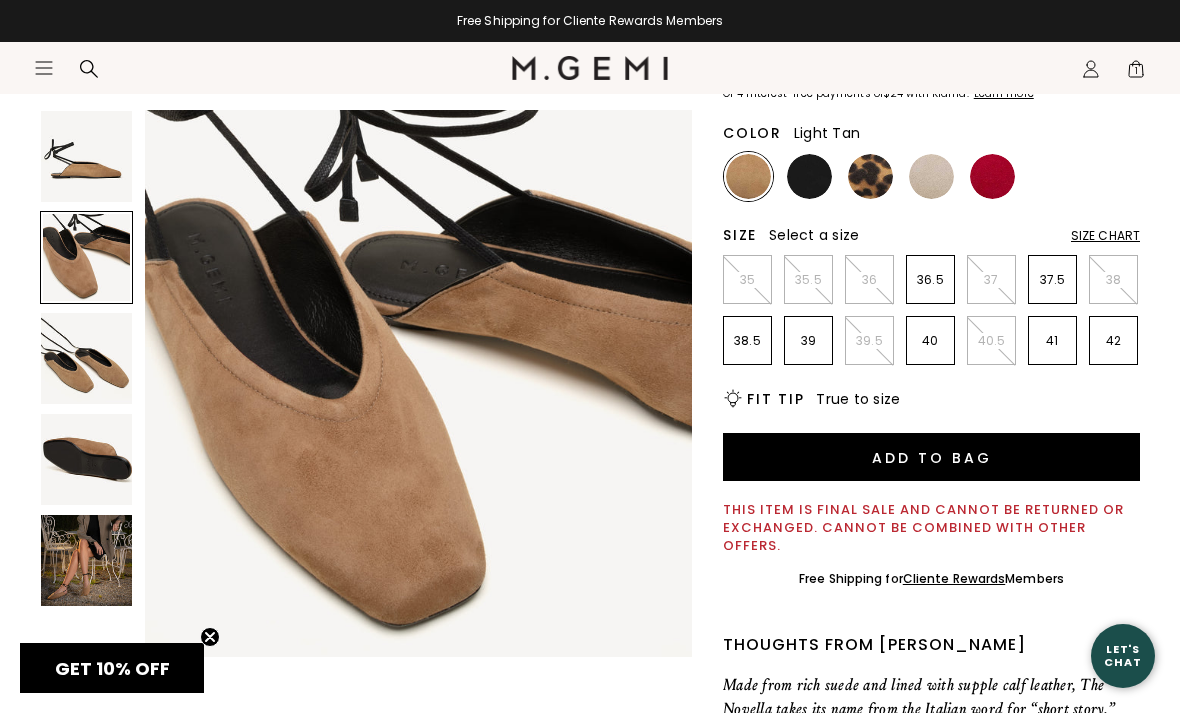 click at bounding box center [86, 560] 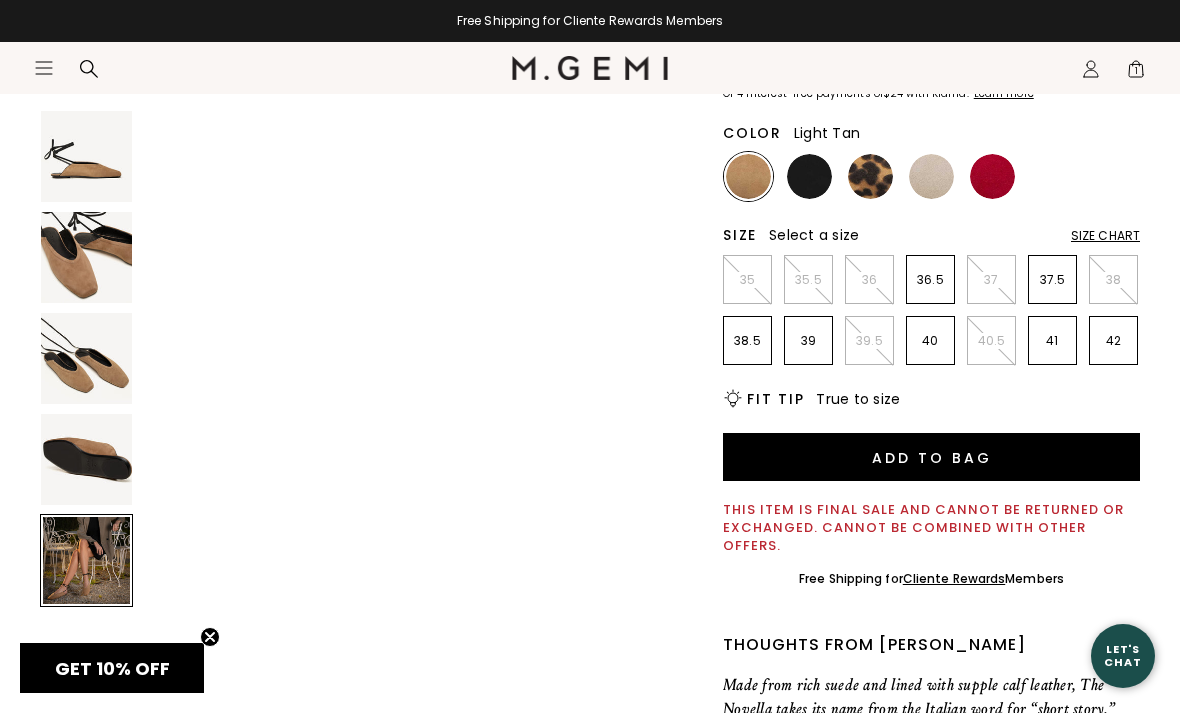 scroll, scrollTop: 2268, scrollLeft: 0, axis: vertical 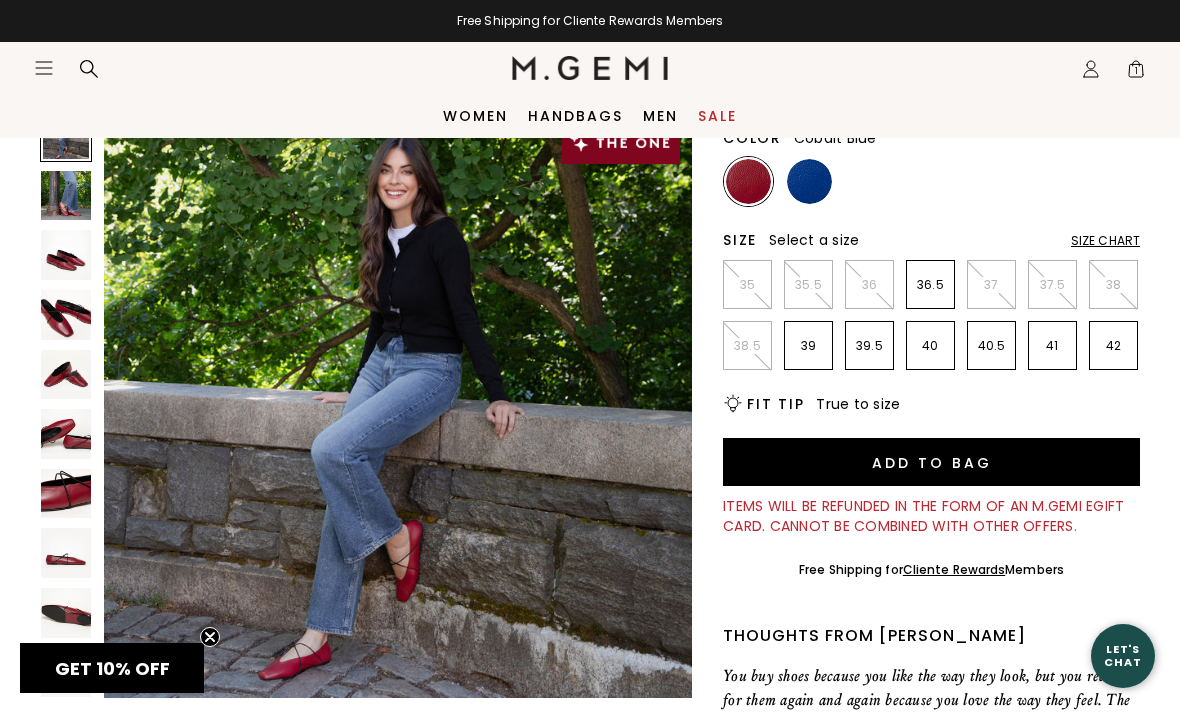 click at bounding box center [809, 181] 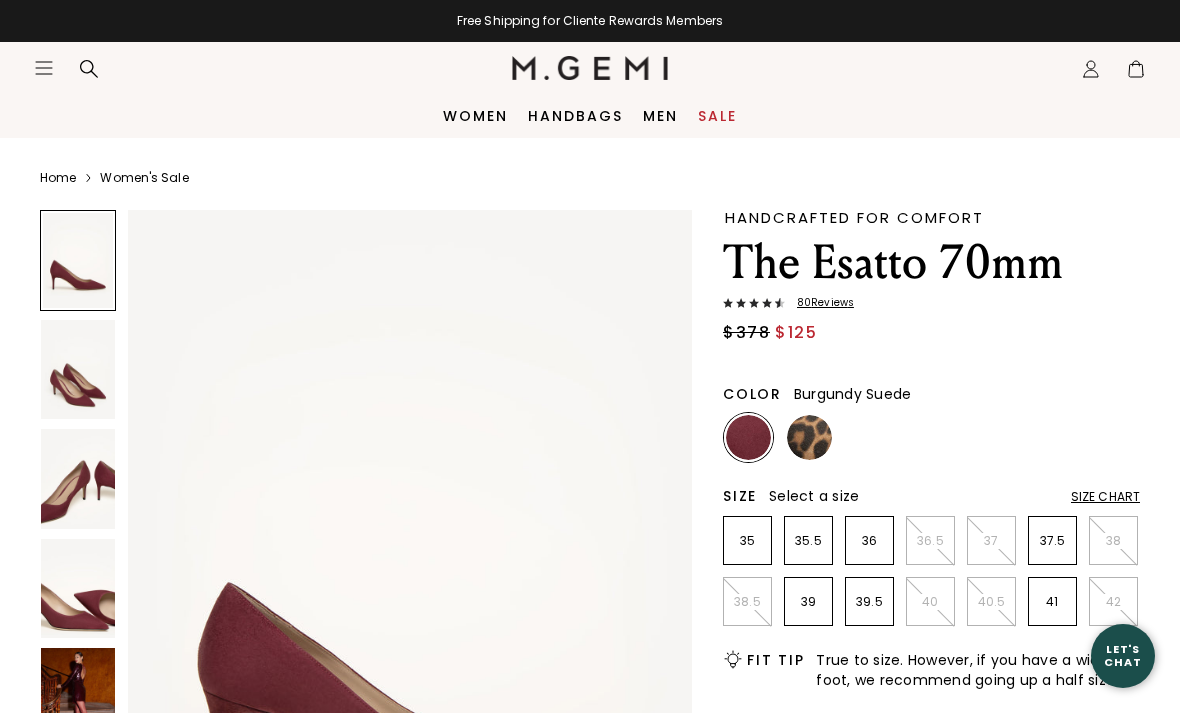 scroll, scrollTop: 0, scrollLeft: 0, axis: both 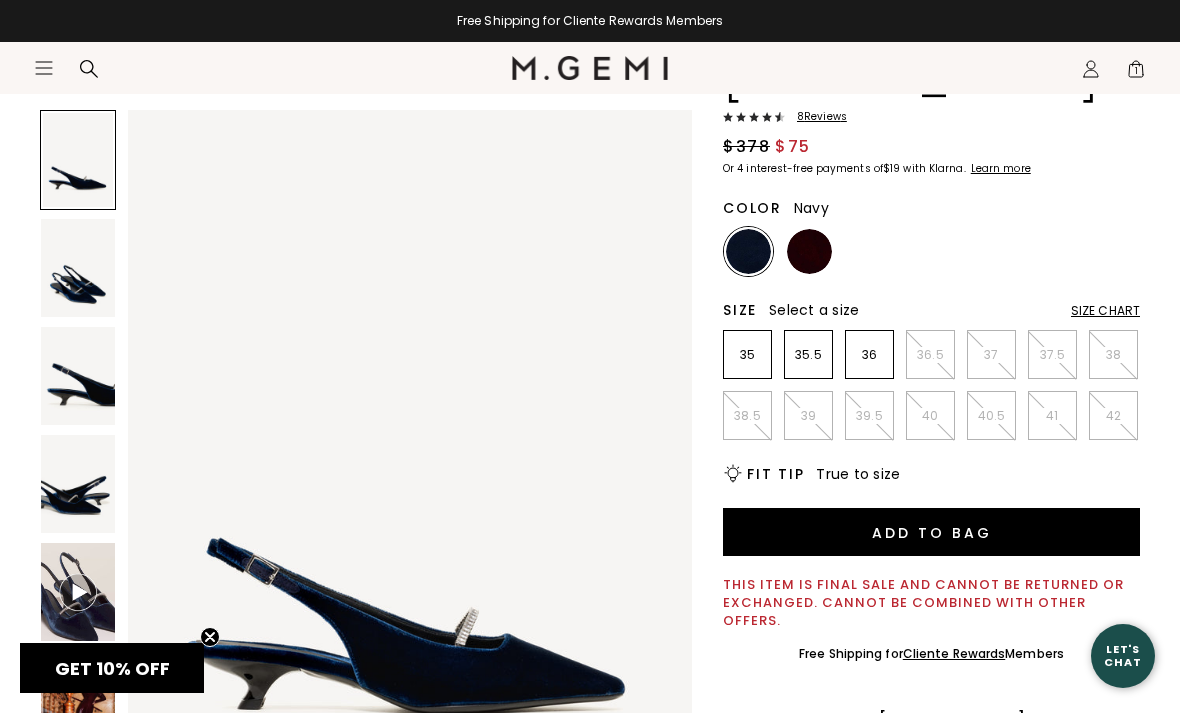click at bounding box center [809, 251] 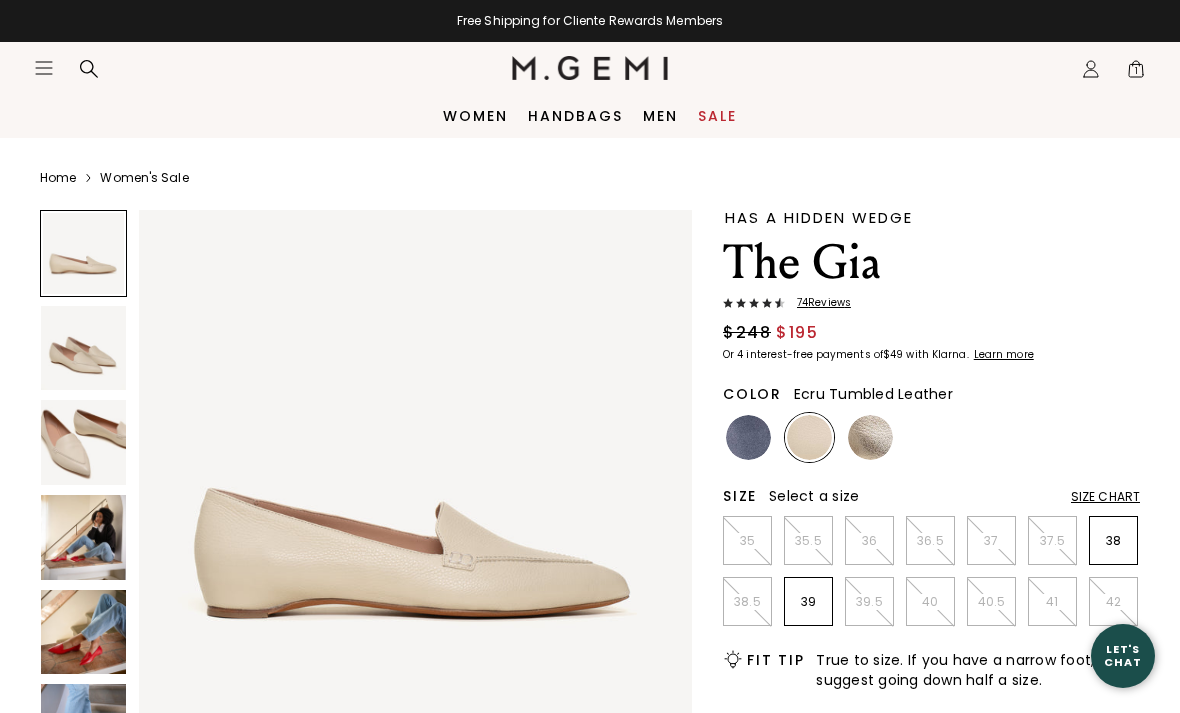scroll, scrollTop: 0, scrollLeft: 0, axis: both 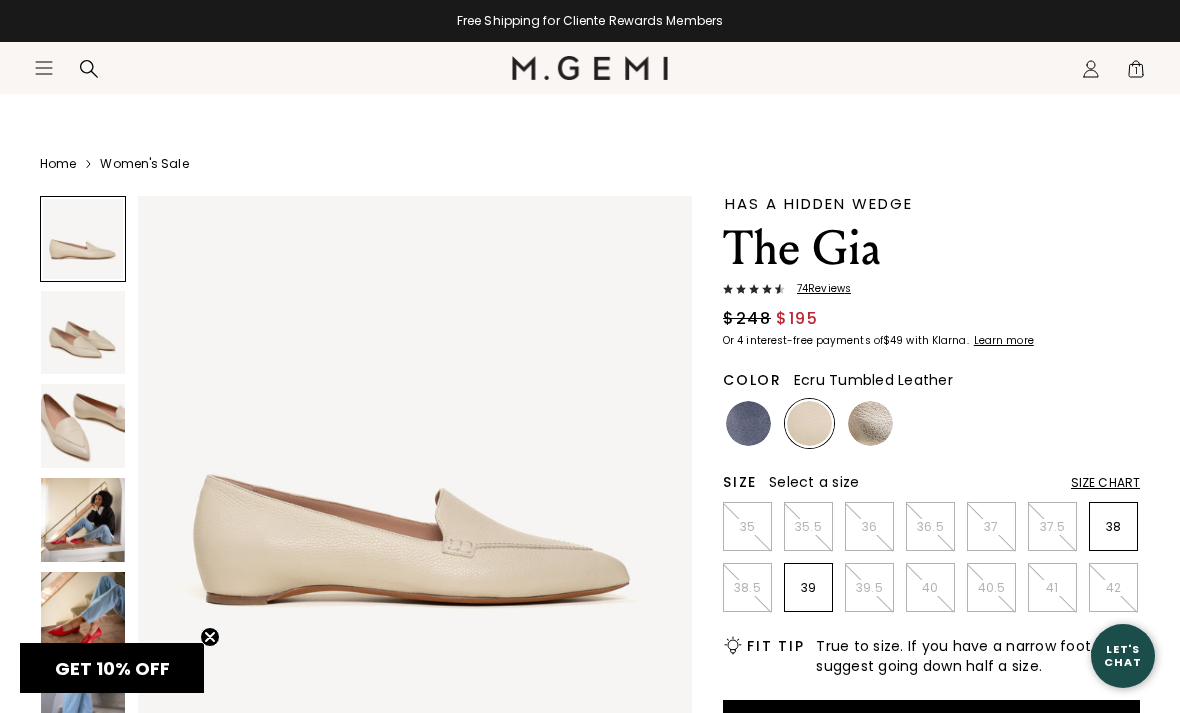 click at bounding box center (83, 426) 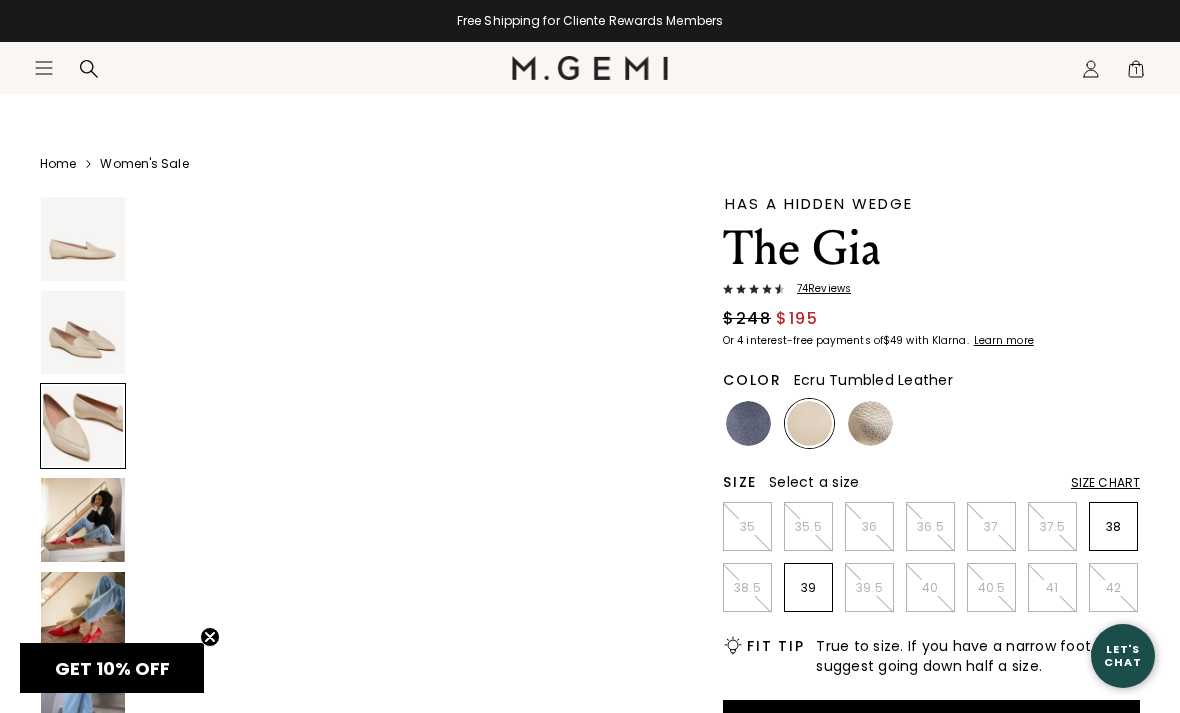 scroll, scrollTop: 1149, scrollLeft: 0, axis: vertical 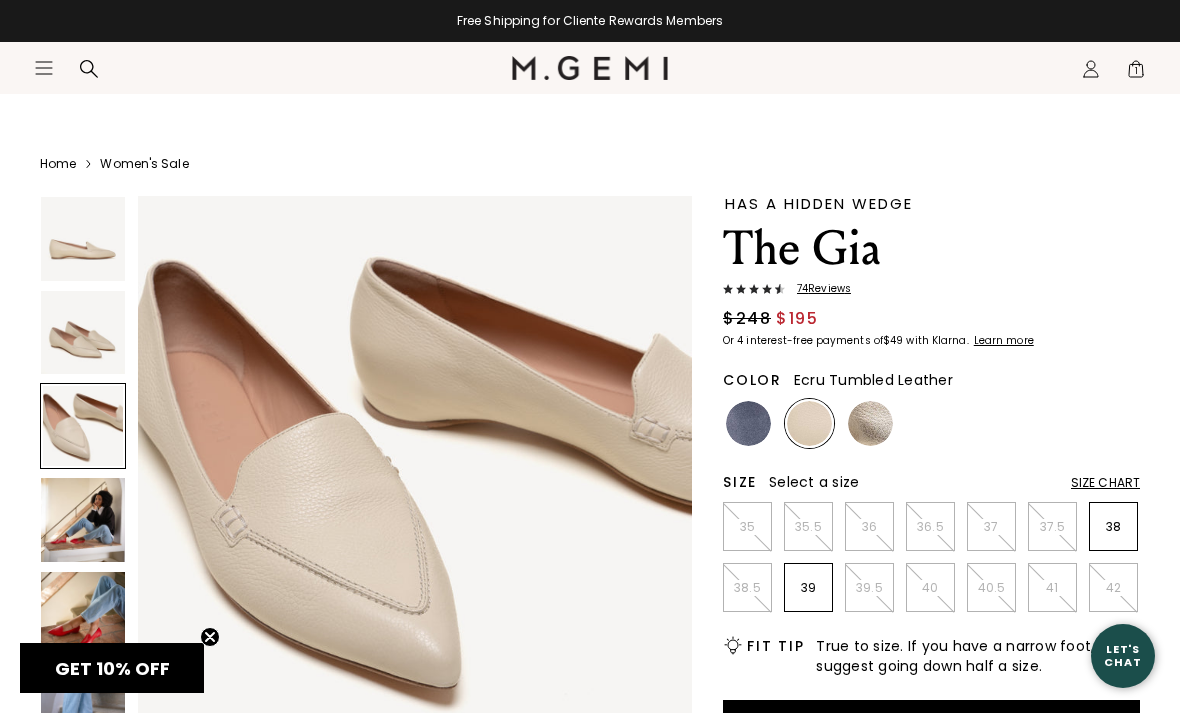click at bounding box center [870, 423] 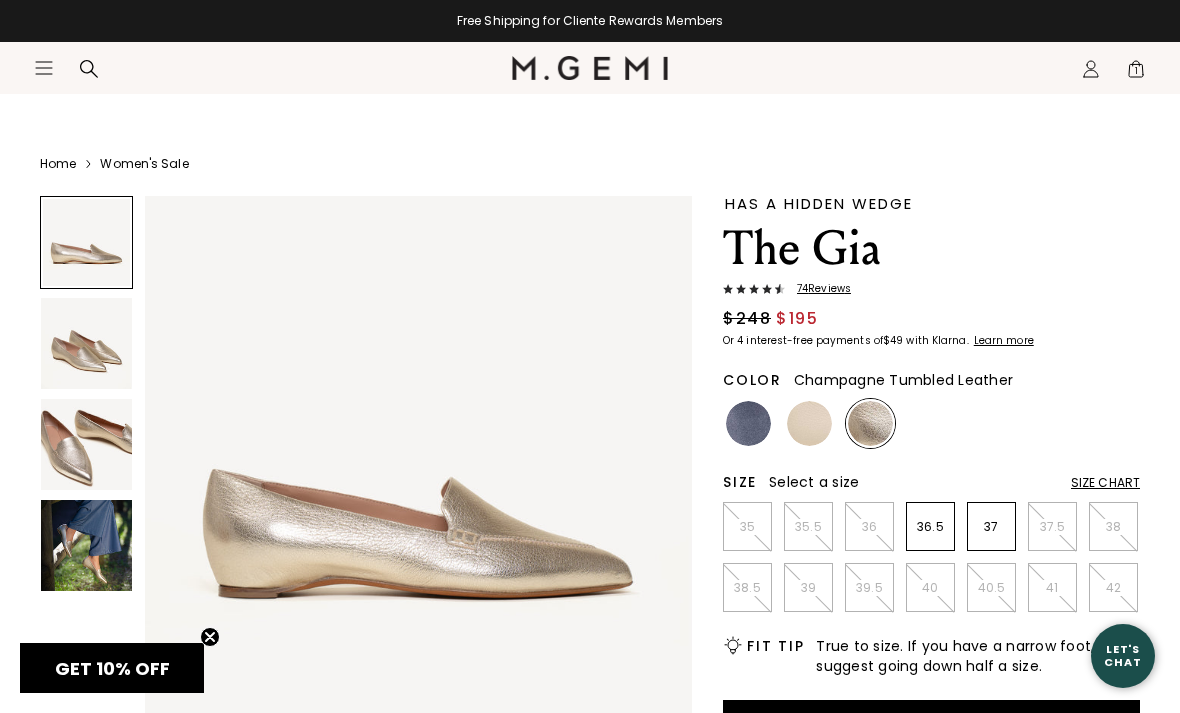 click at bounding box center [86, 444] 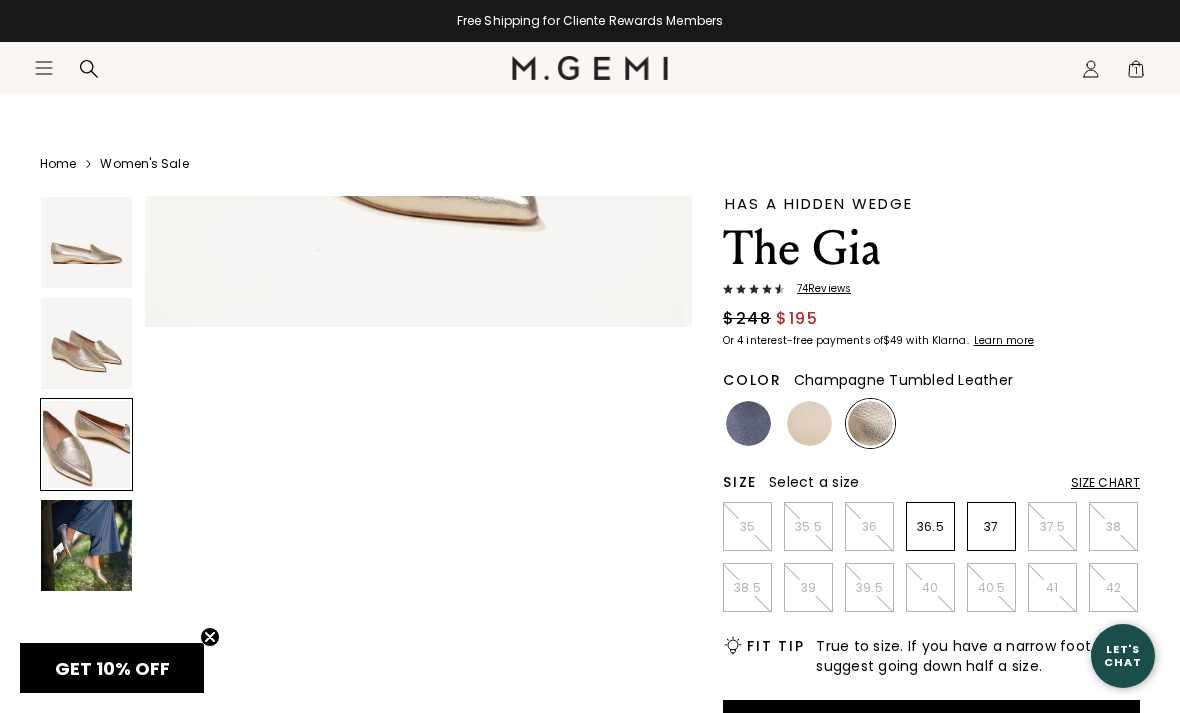 scroll, scrollTop: 1134, scrollLeft: 0, axis: vertical 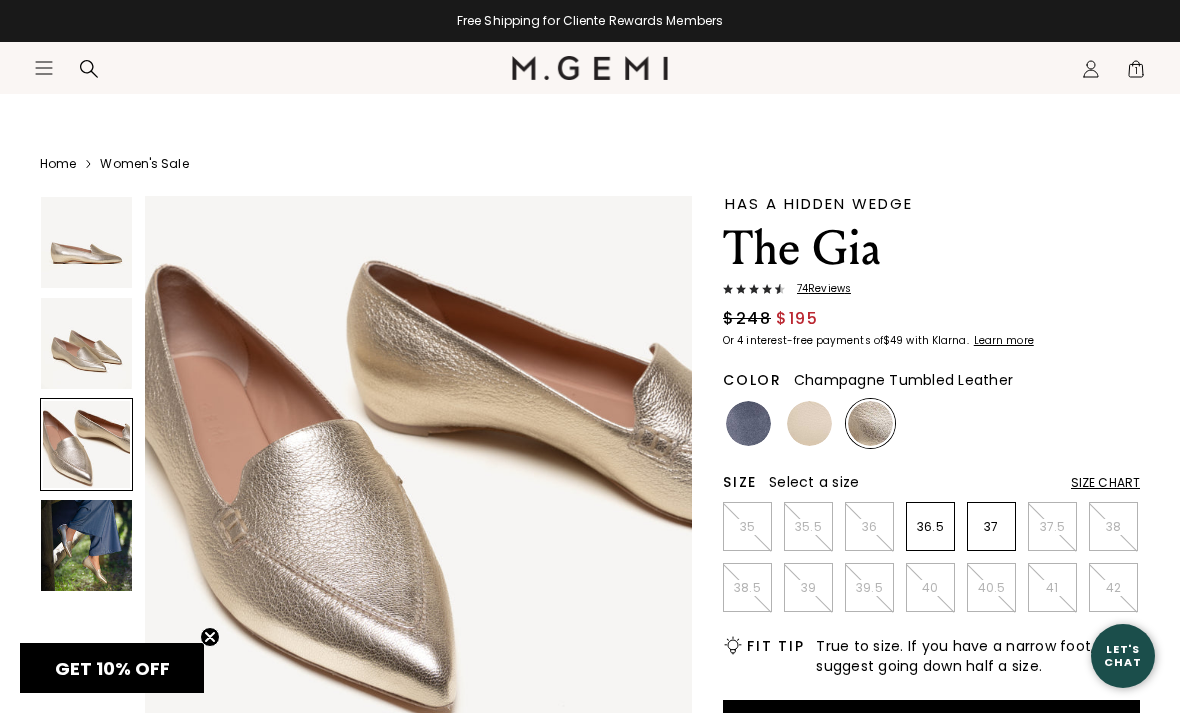 click at bounding box center (86, 343) 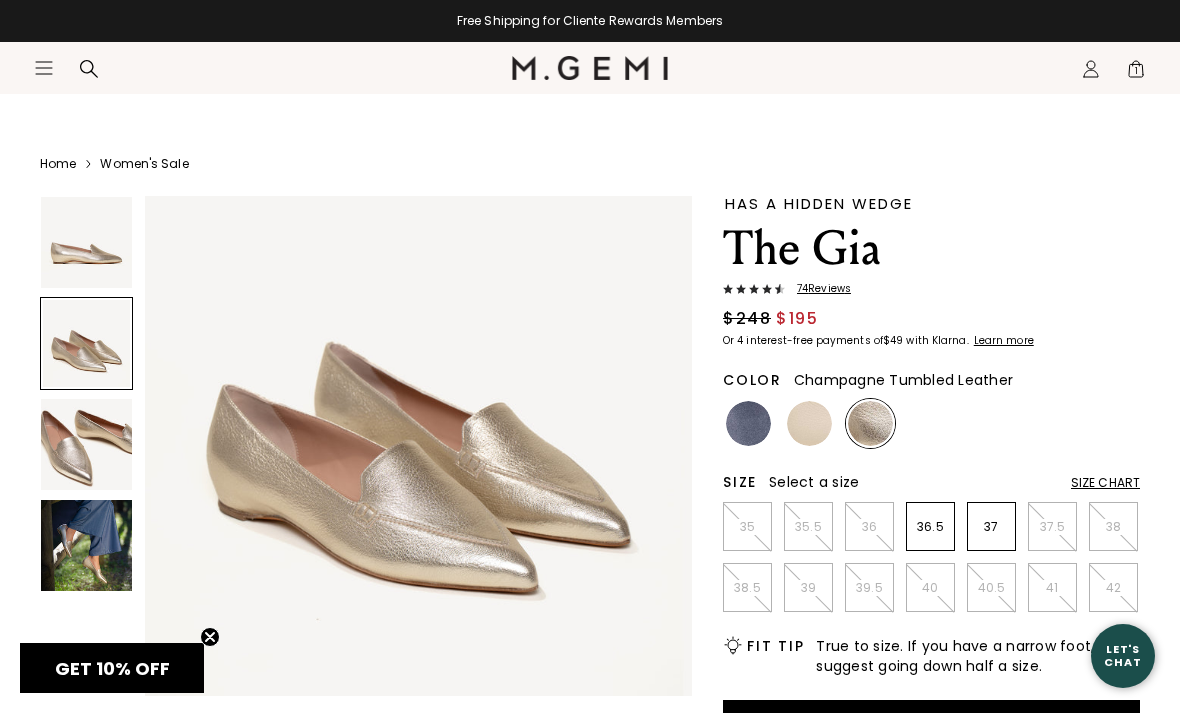 scroll, scrollTop: 567, scrollLeft: 0, axis: vertical 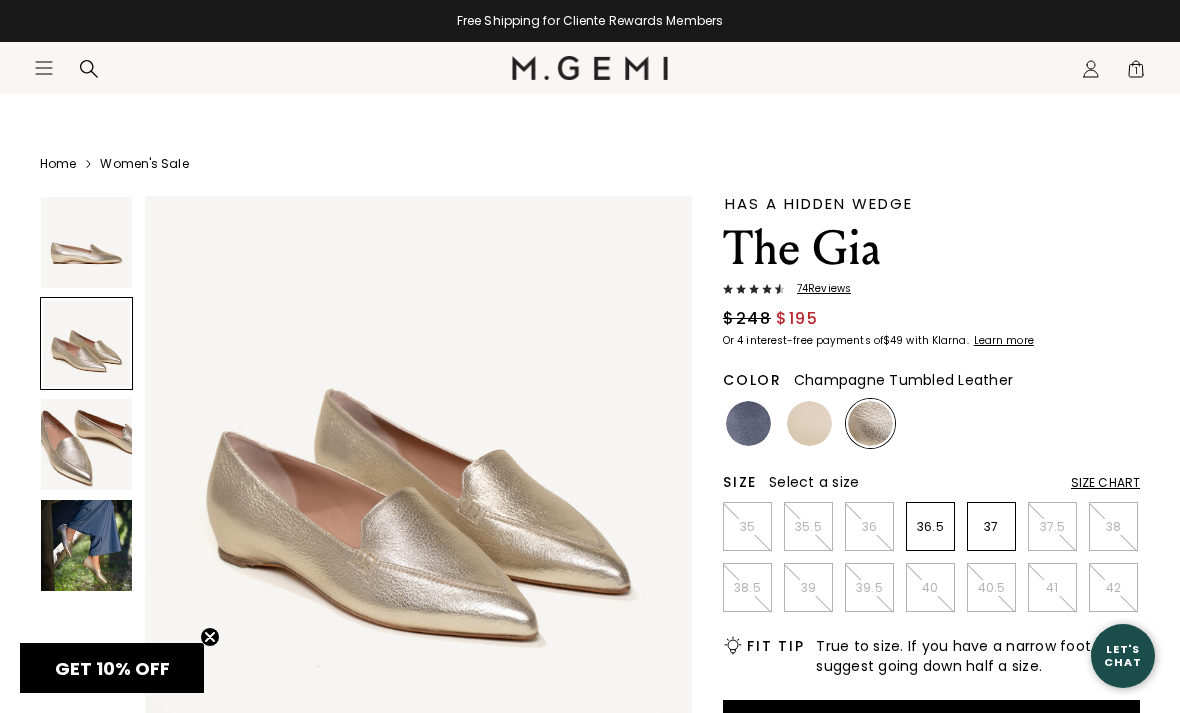 click at bounding box center (86, 242) 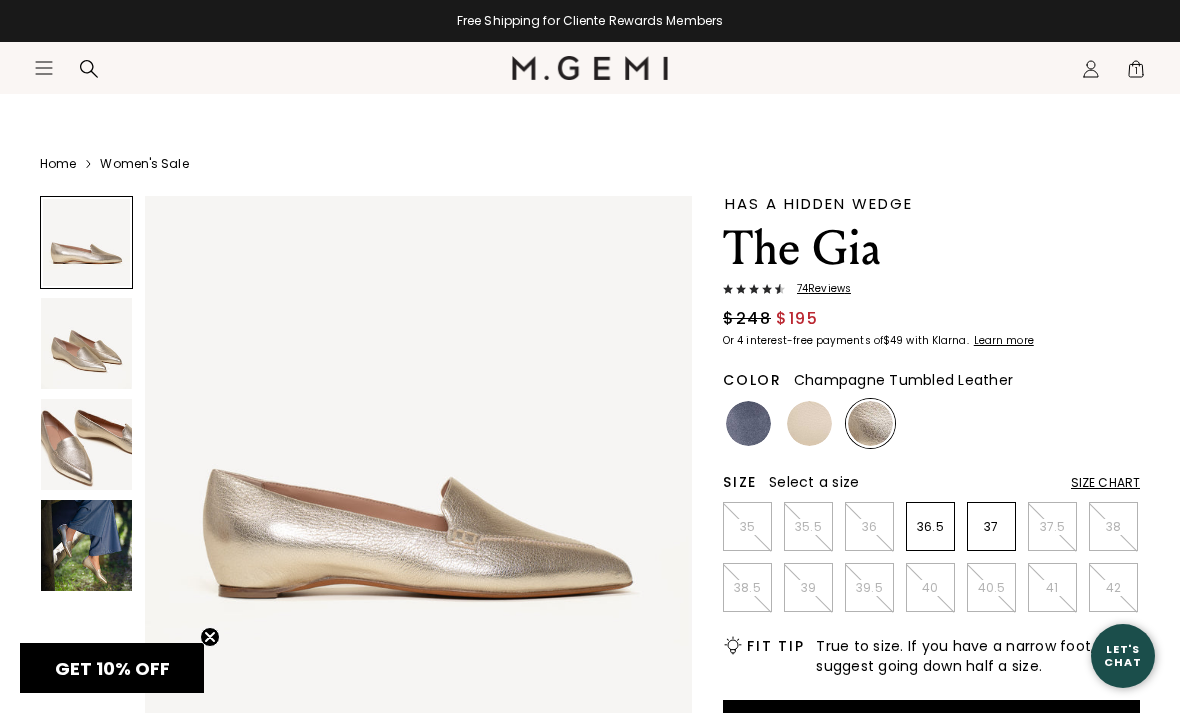 scroll, scrollTop: 0, scrollLeft: 0, axis: both 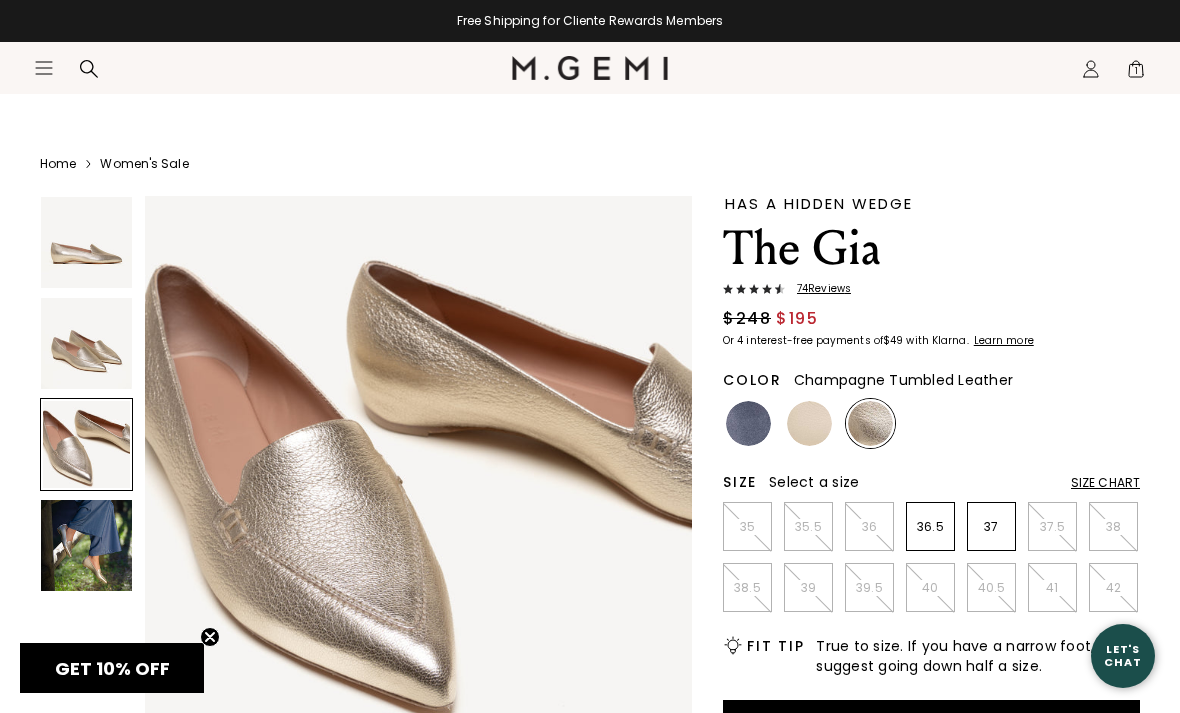click at bounding box center (86, 545) 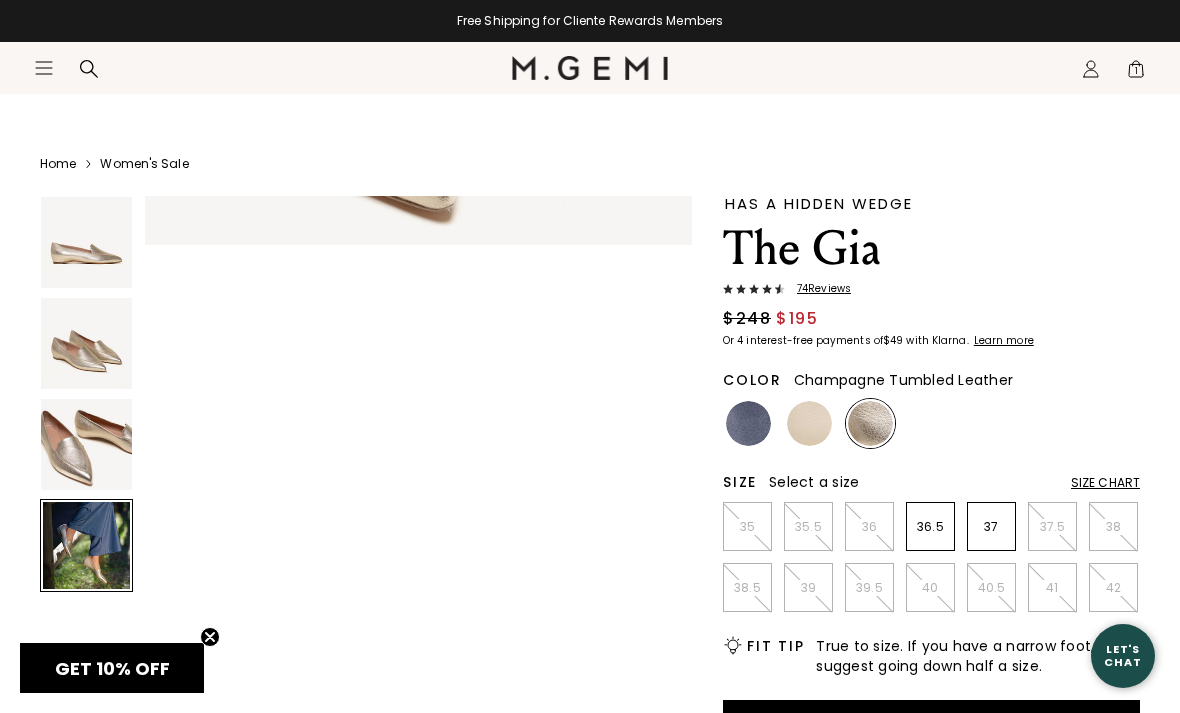scroll, scrollTop: 1701, scrollLeft: 0, axis: vertical 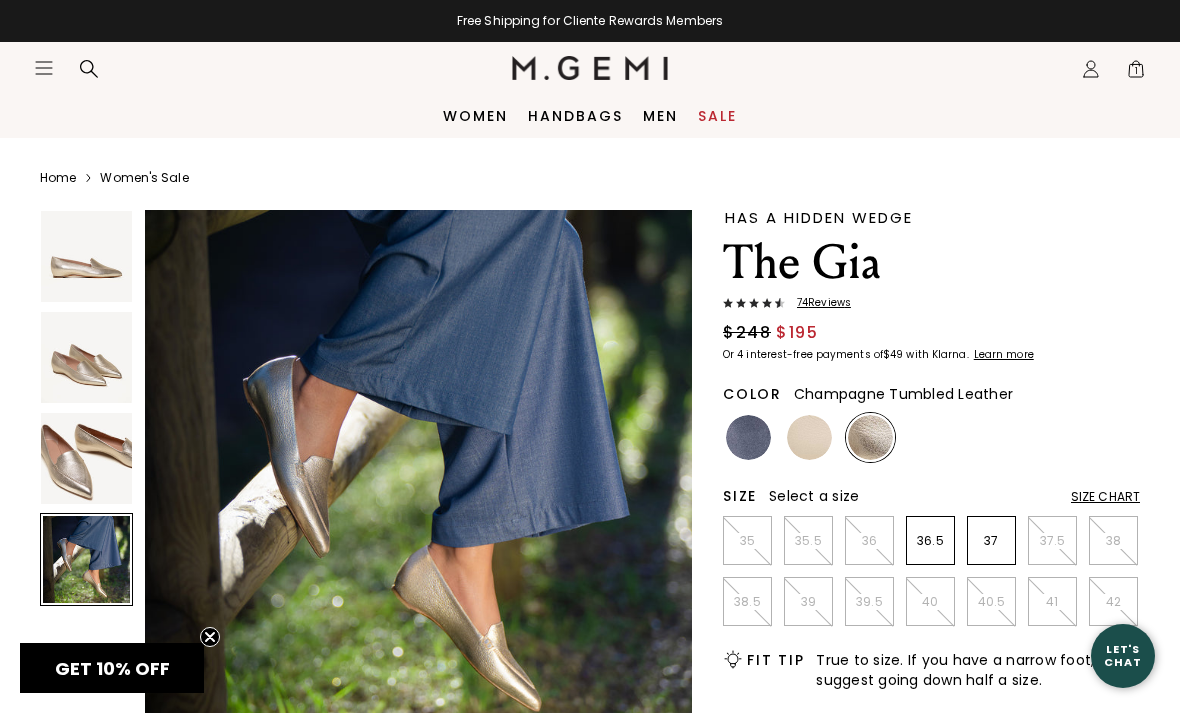 click on "1" at bounding box center (1136, 73) 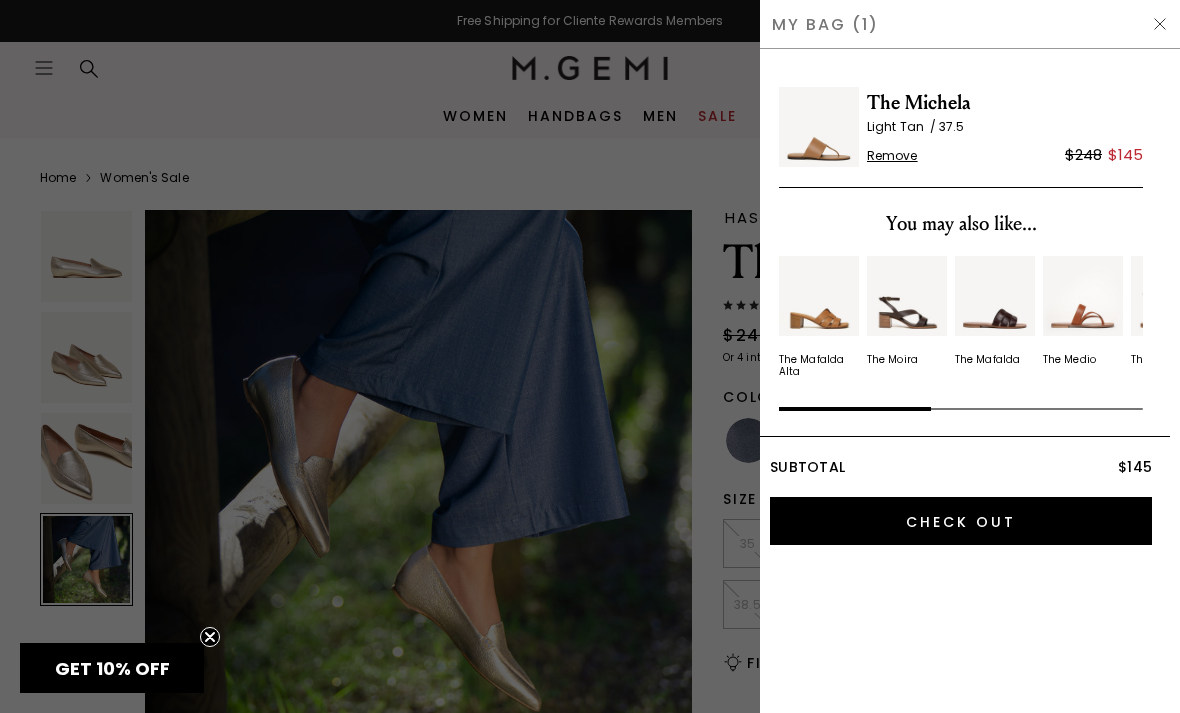 click on "My Bag (1)" at bounding box center (970, 24) 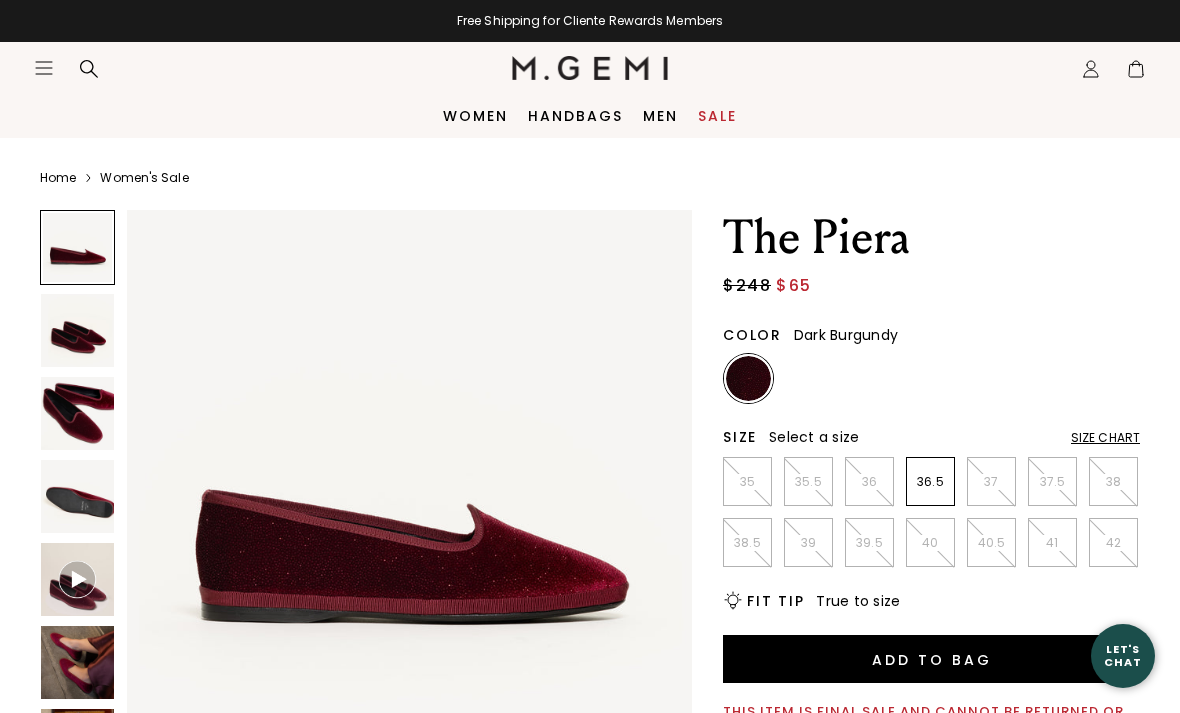 scroll, scrollTop: 0, scrollLeft: 0, axis: both 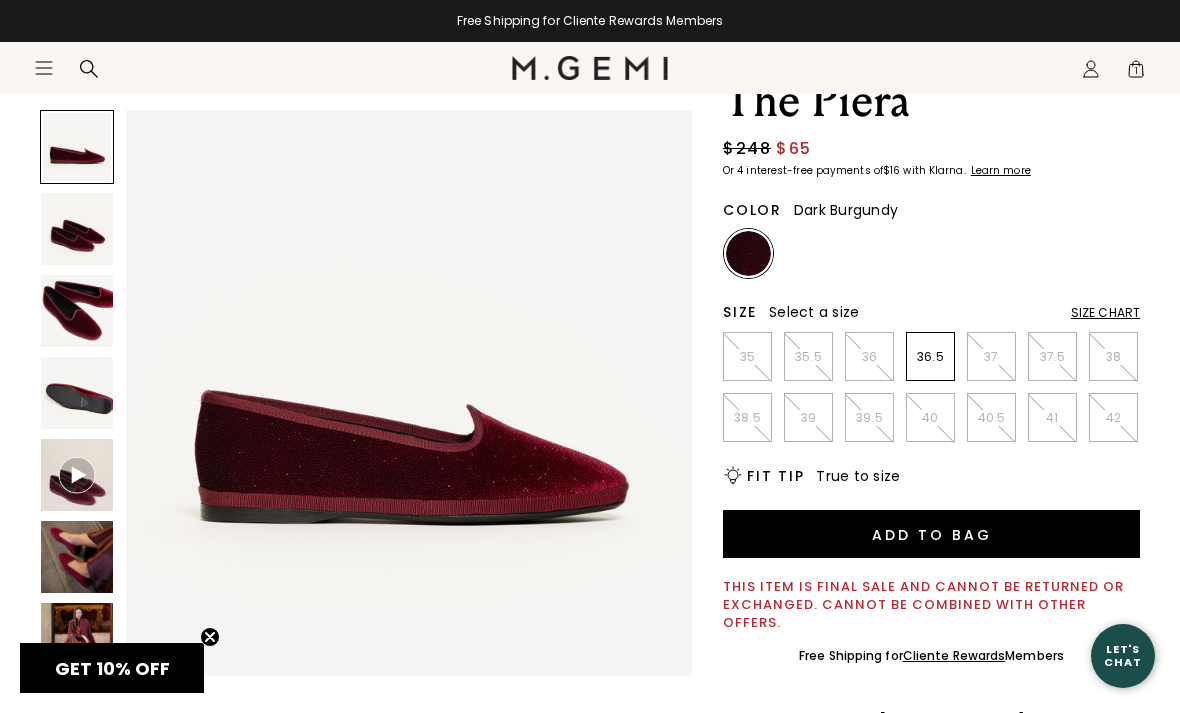 click at bounding box center (77, 557) 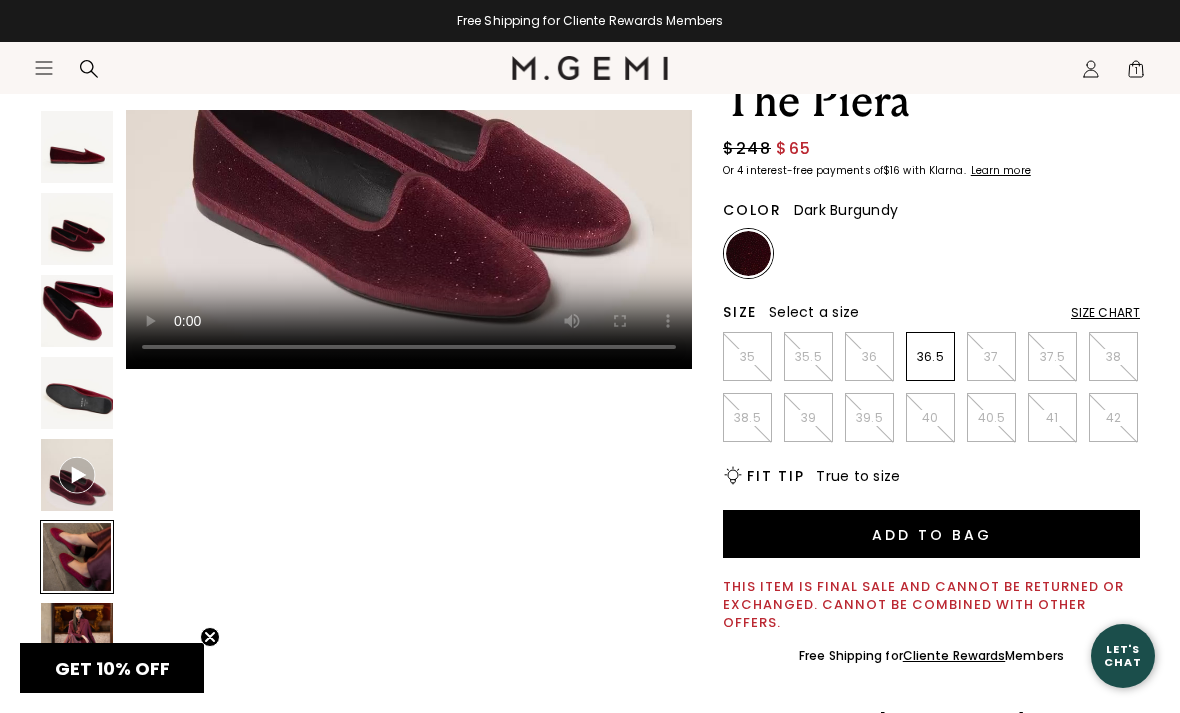 scroll, scrollTop: 2930, scrollLeft: 0, axis: vertical 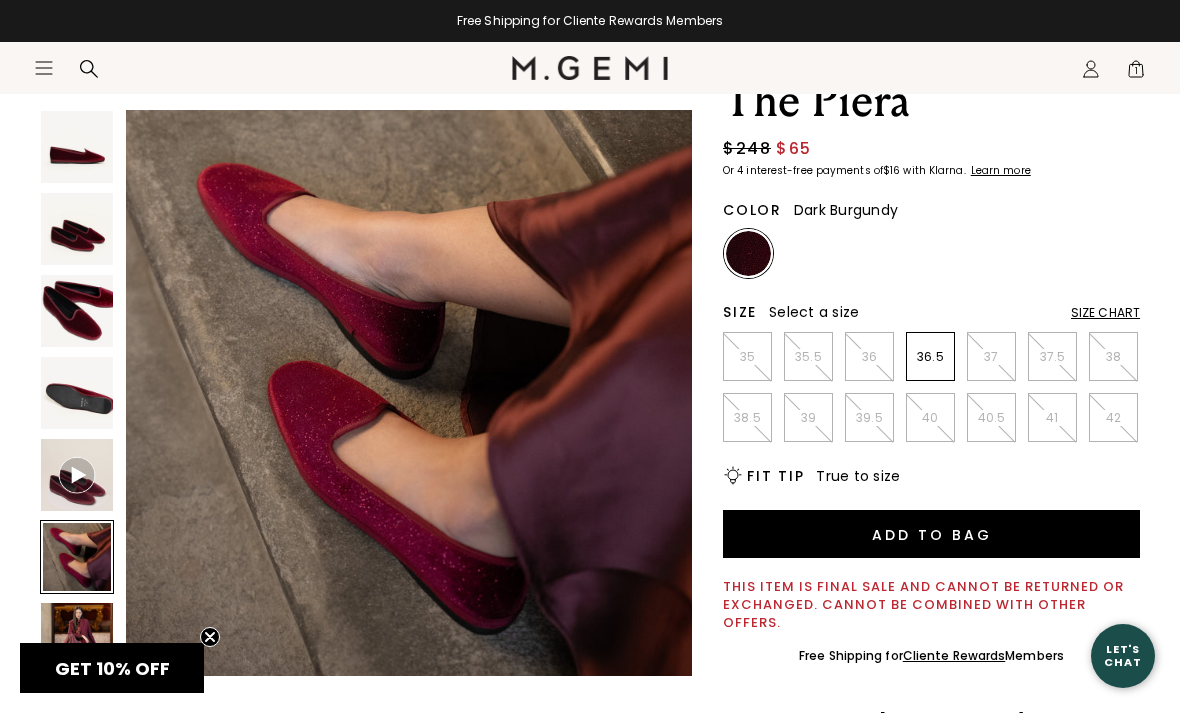 click at bounding box center (77, 311) 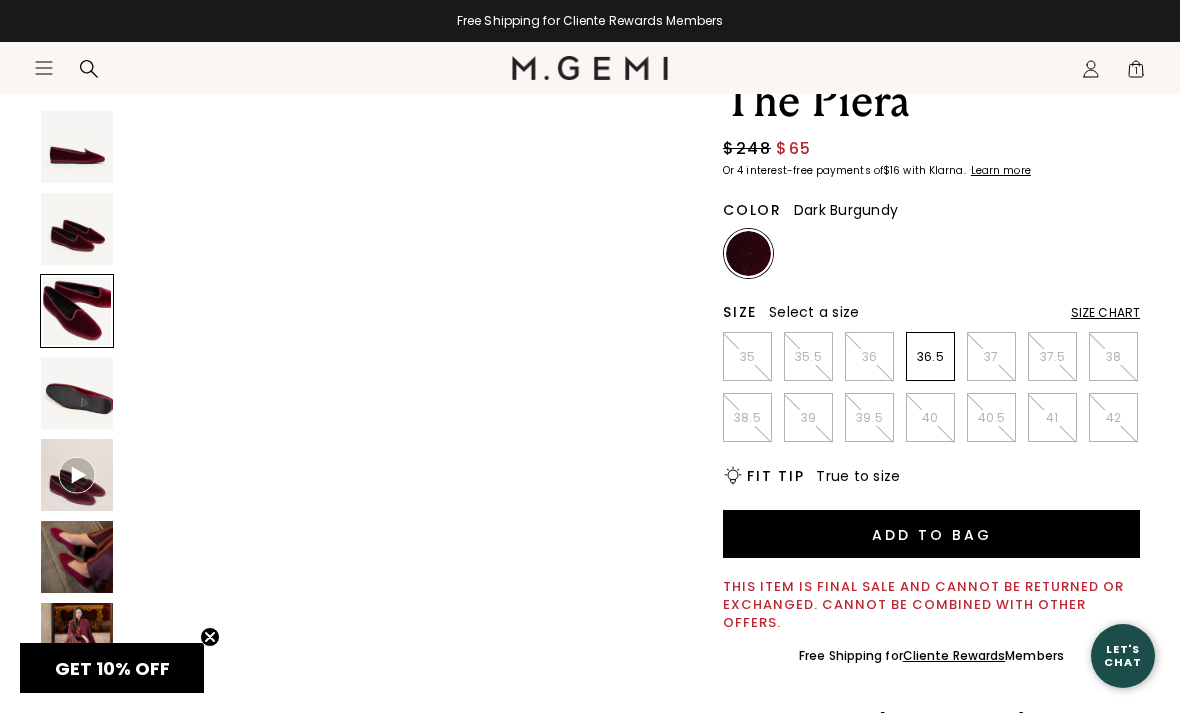 scroll, scrollTop: 1172, scrollLeft: 0, axis: vertical 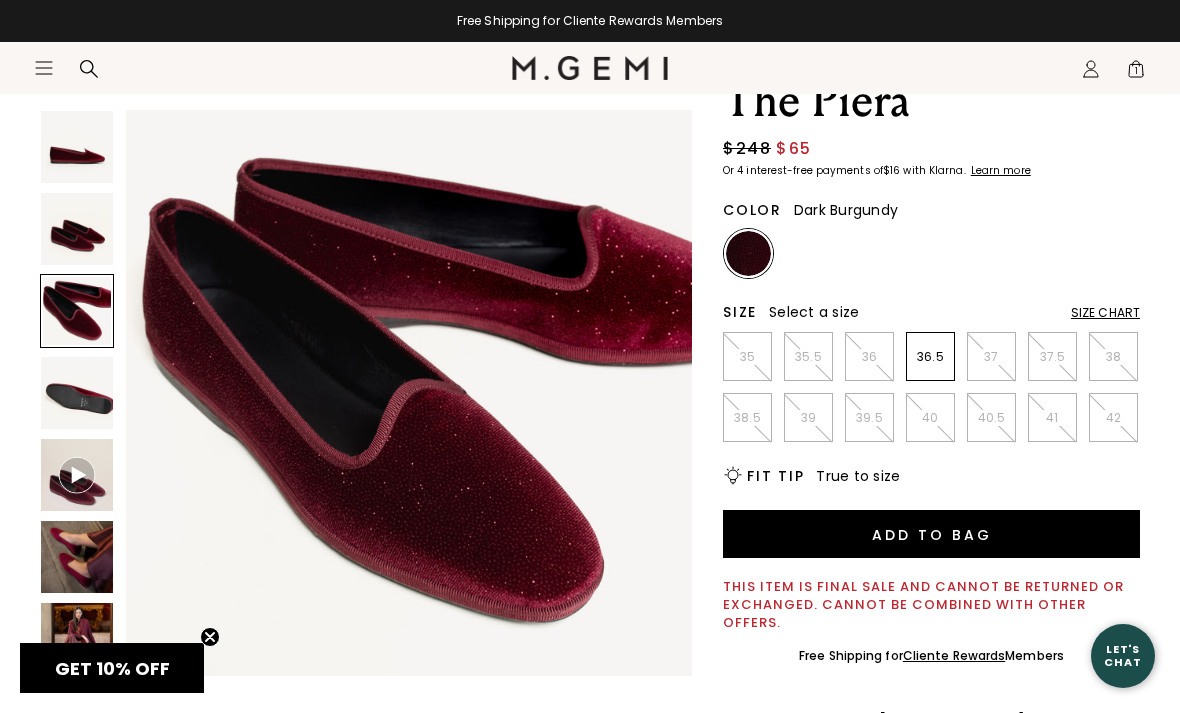 click at bounding box center [77, 229] 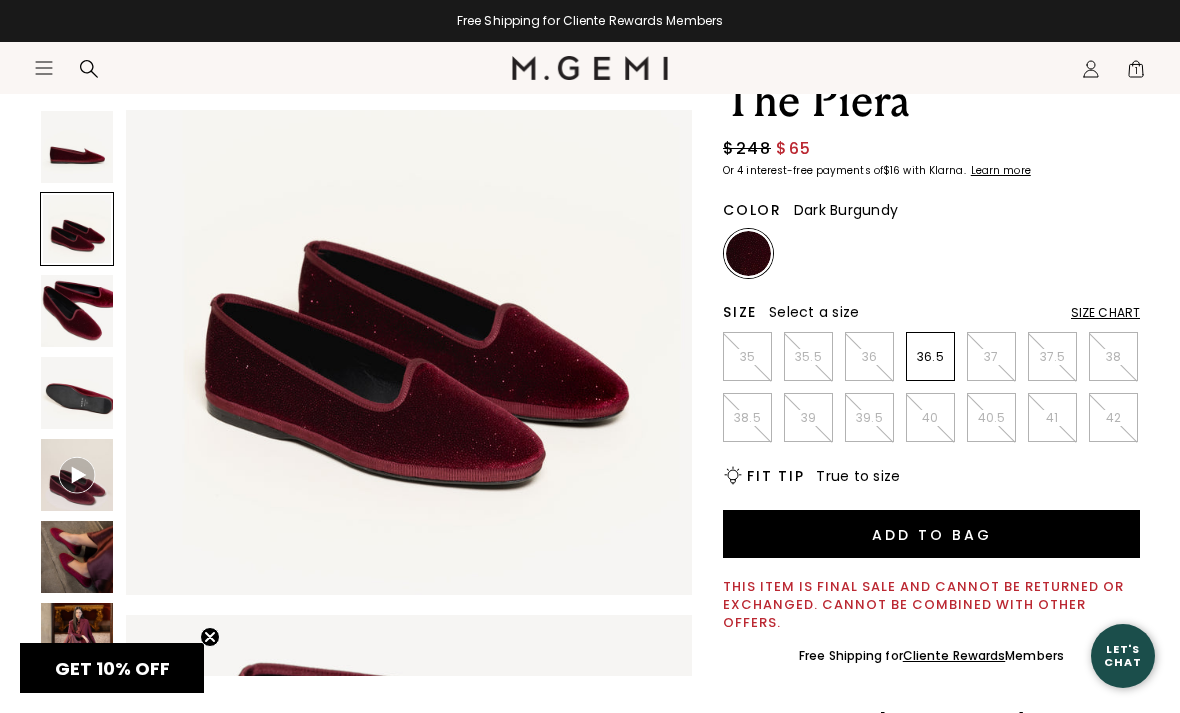 scroll, scrollTop: 586, scrollLeft: 0, axis: vertical 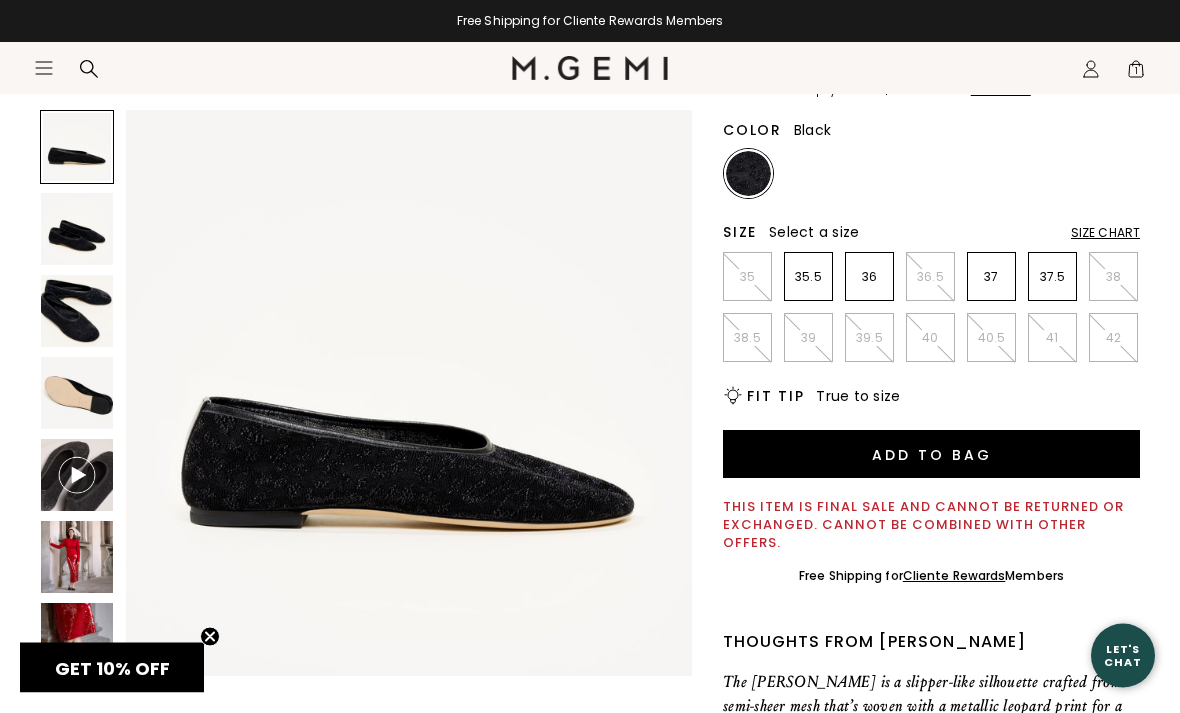 click at bounding box center [77, 639] 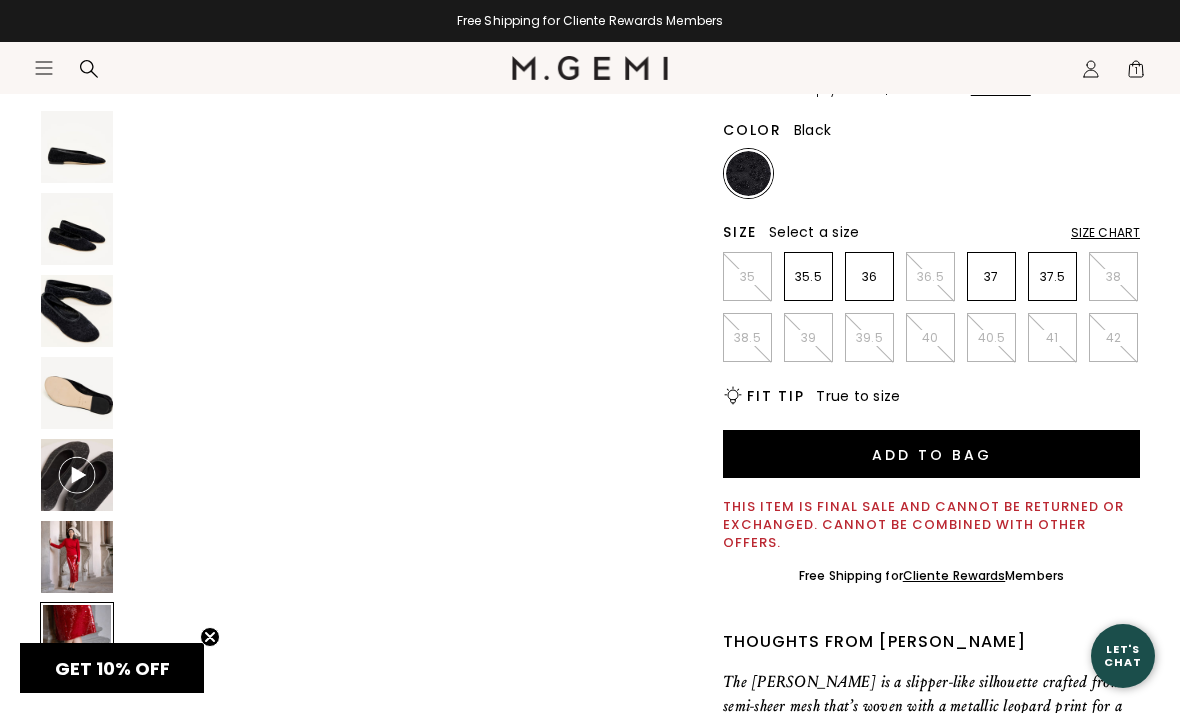 scroll, scrollTop: 3516, scrollLeft: 0, axis: vertical 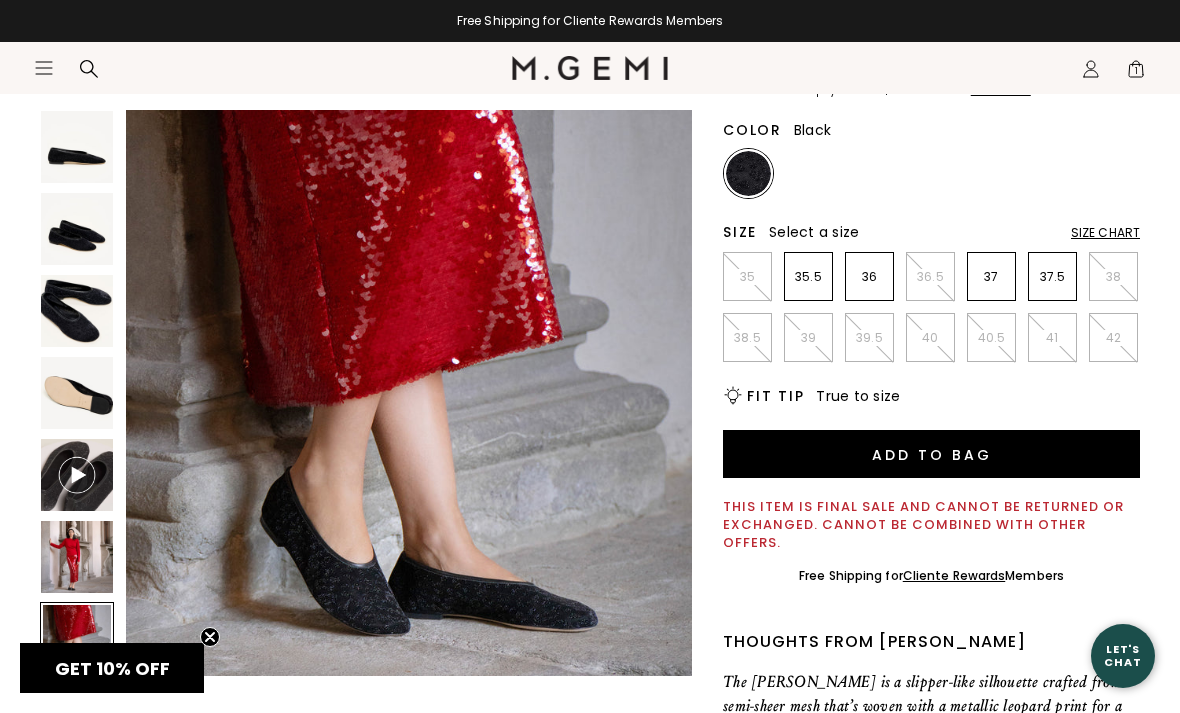 click at bounding box center (77, 557) 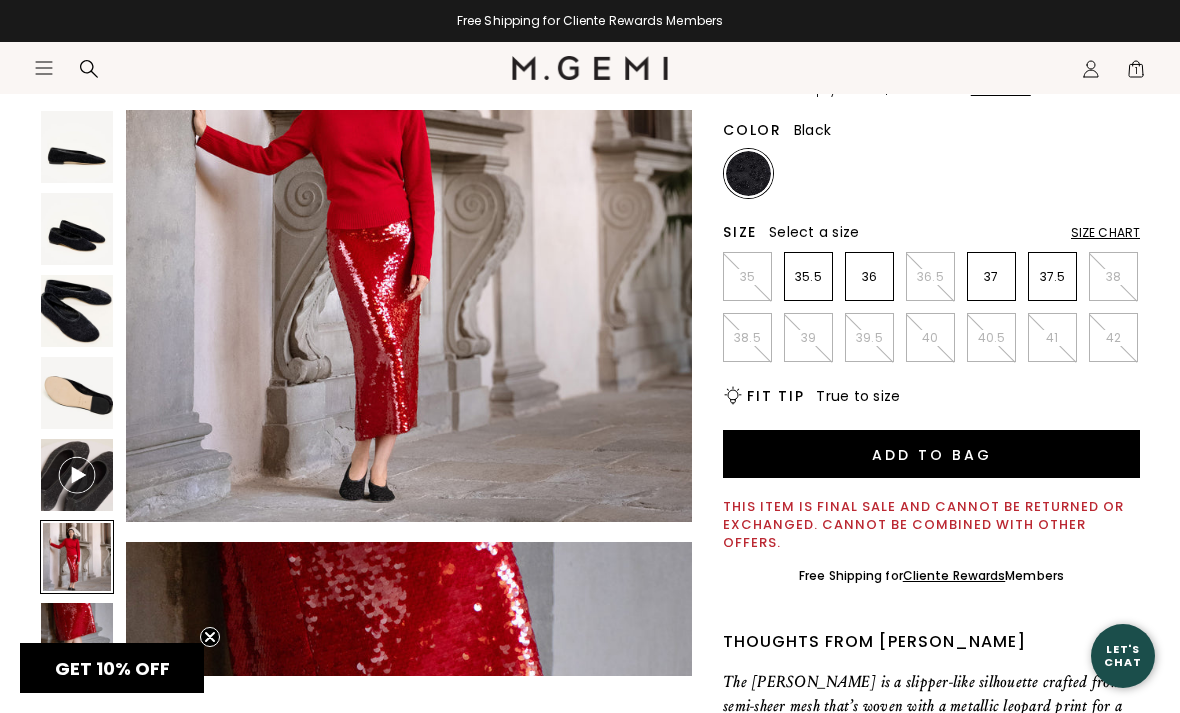 scroll, scrollTop: 2930, scrollLeft: 0, axis: vertical 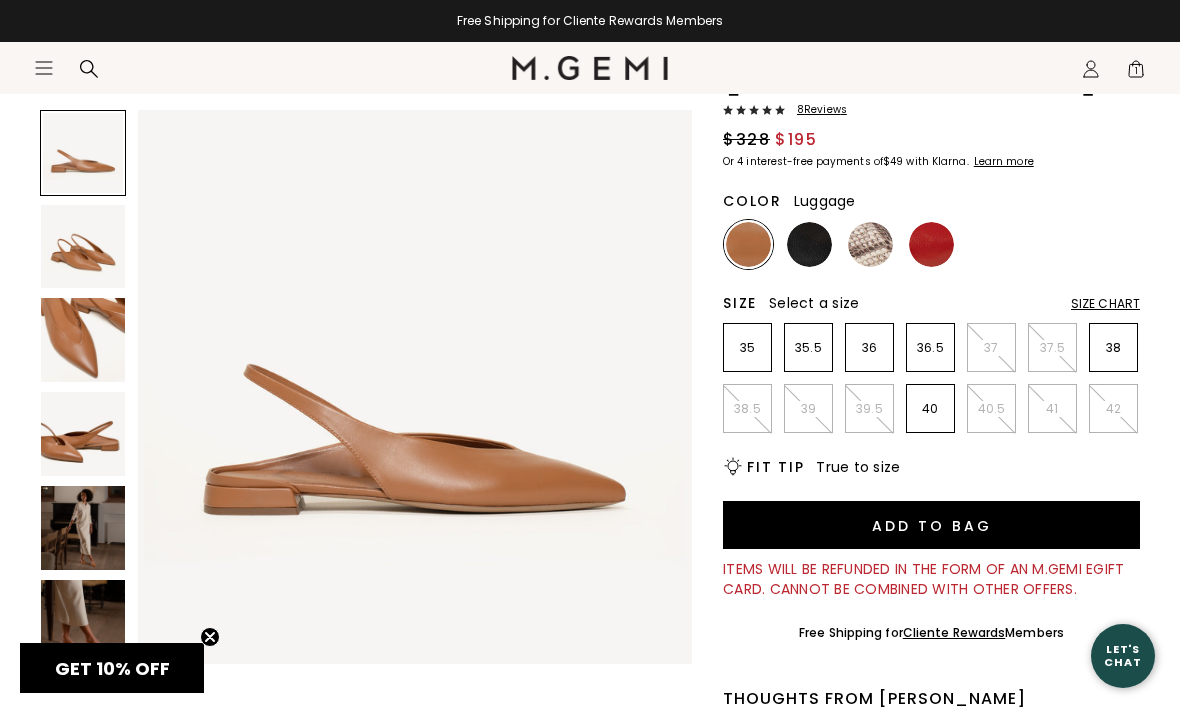 click at bounding box center [83, 622] 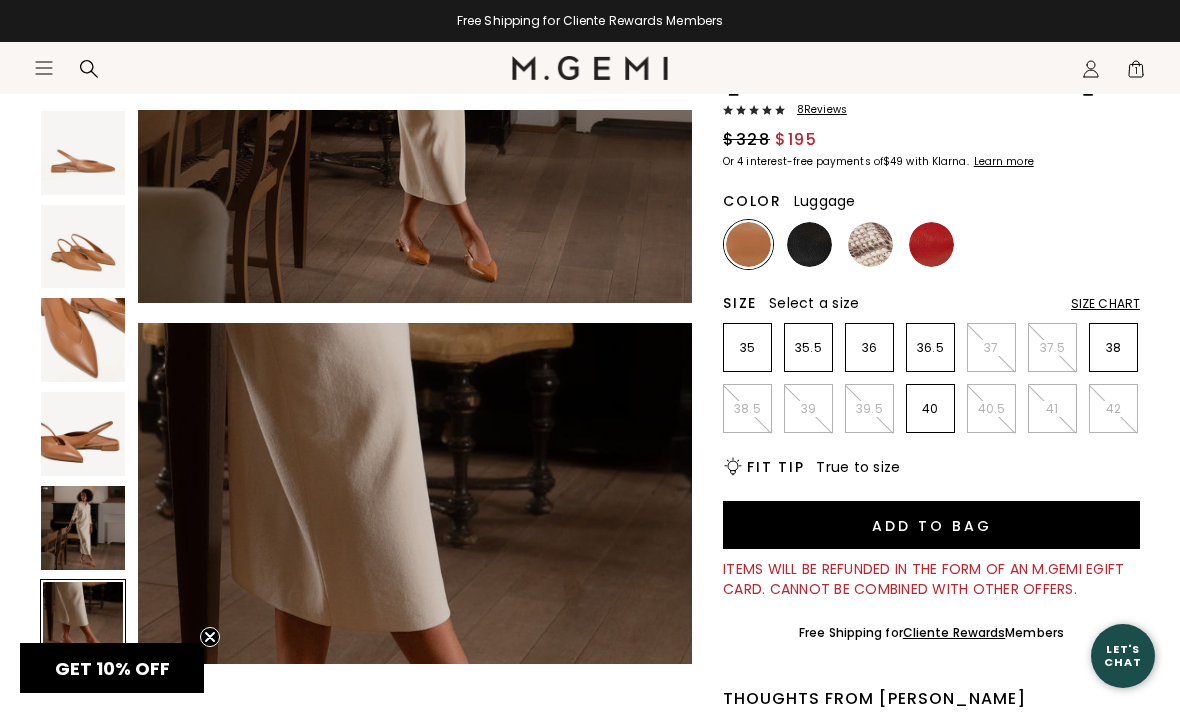 scroll, scrollTop: 2871, scrollLeft: 0, axis: vertical 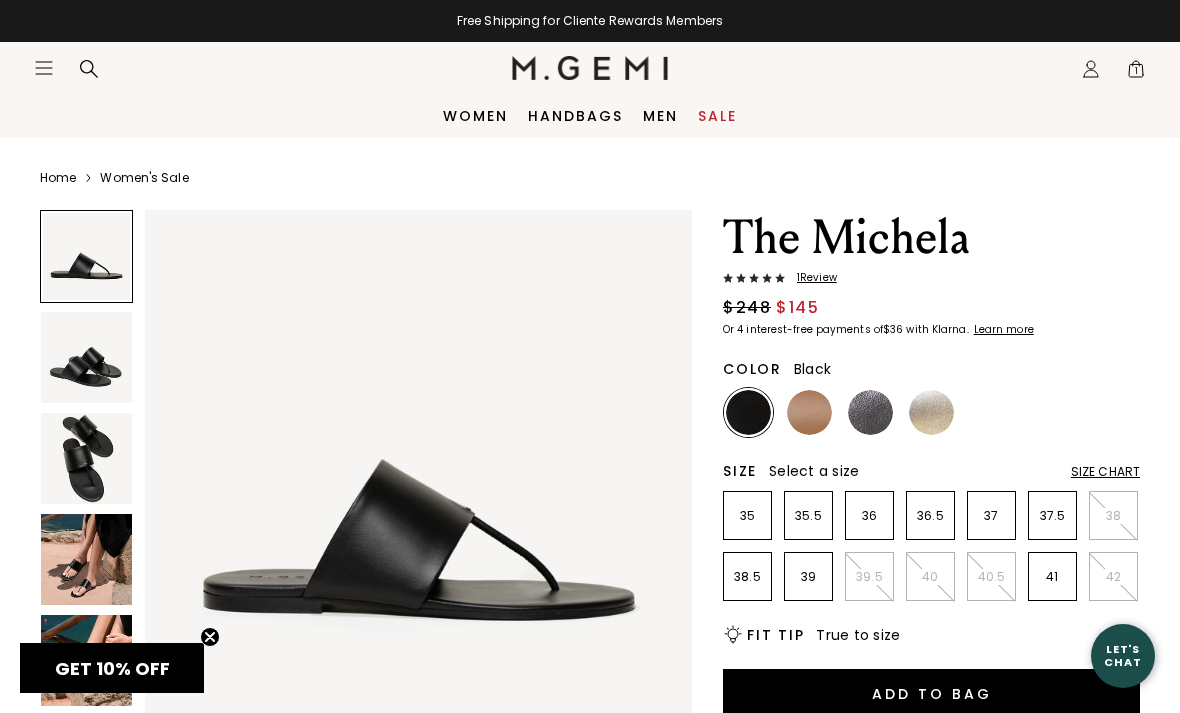 click at bounding box center [86, 559] 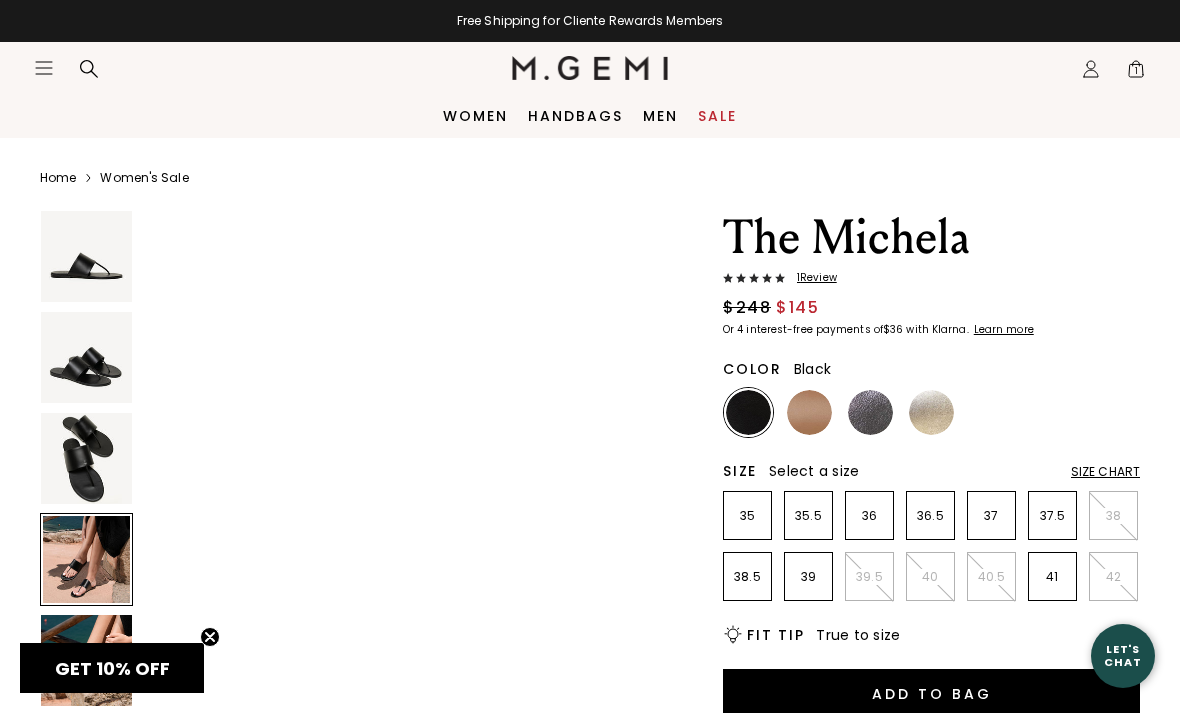 scroll, scrollTop: 1701, scrollLeft: 0, axis: vertical 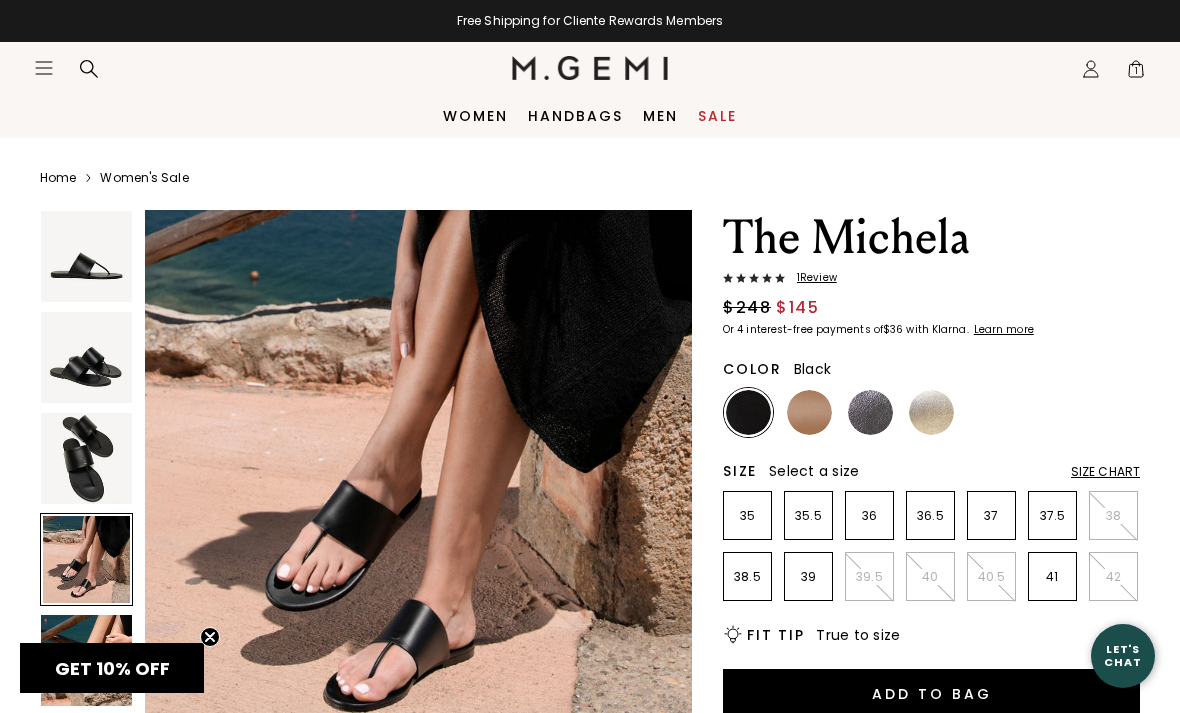 click at bounding box center (86, 357) 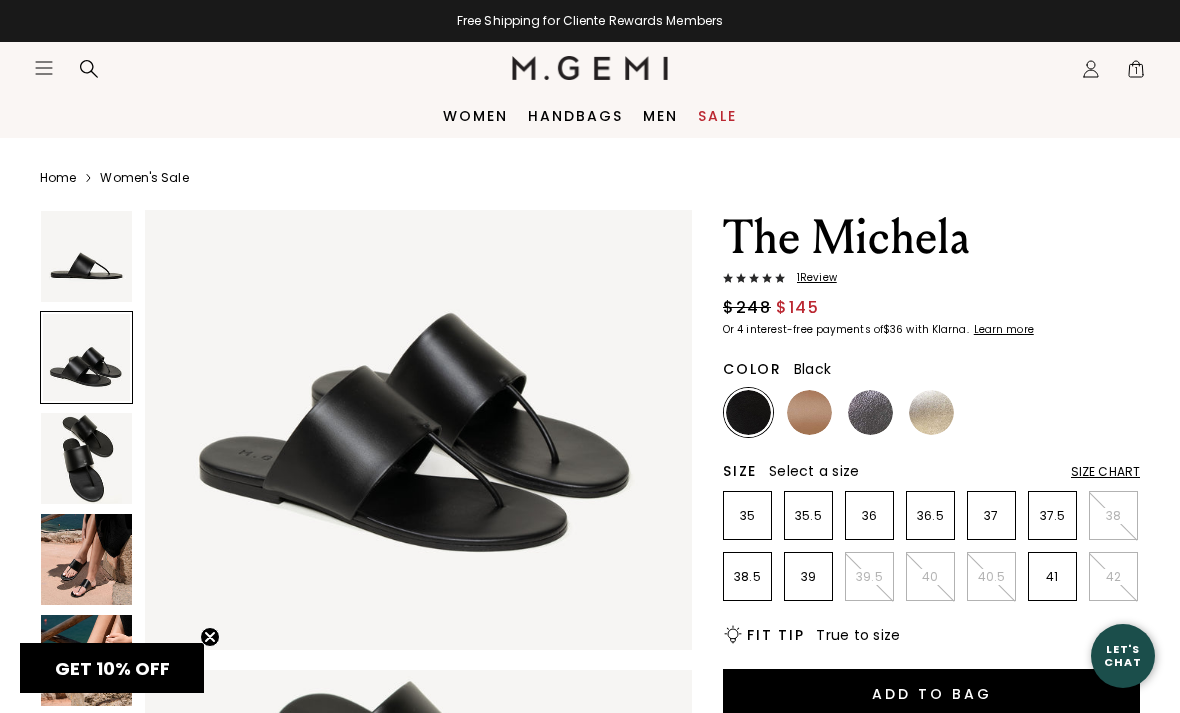scroll, scrollTop: 567, scrollLeft: 0, axis: vertical 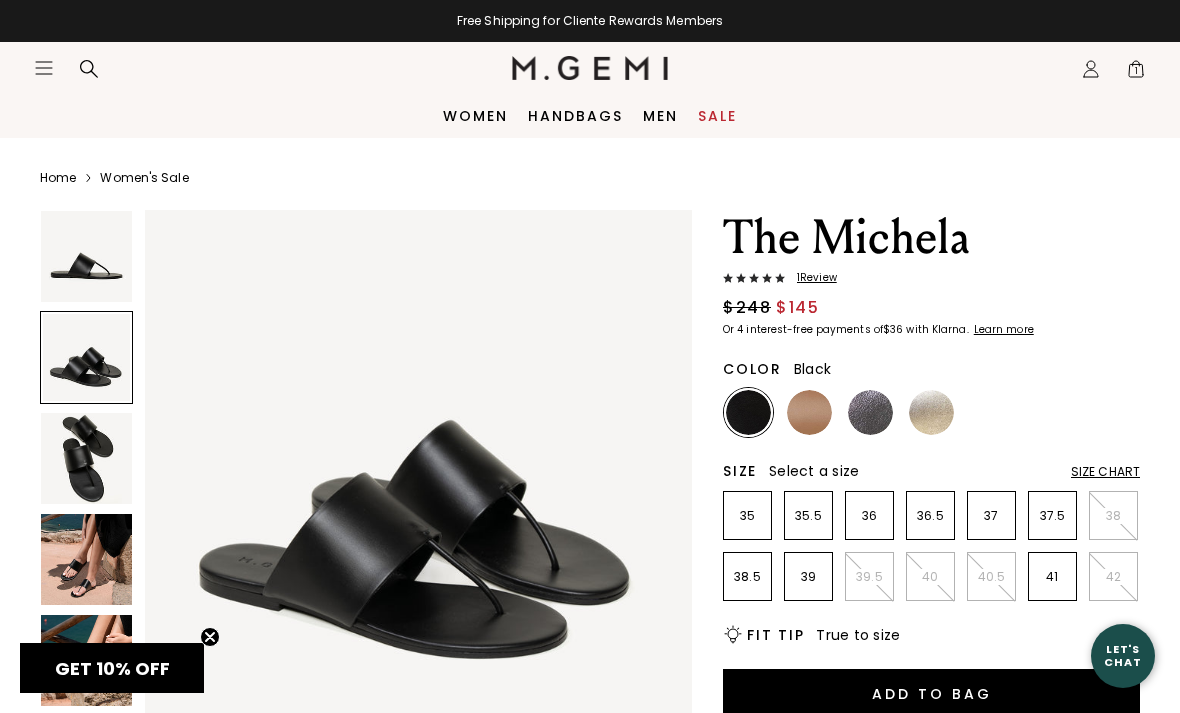 click at bounding box center (86, 559) 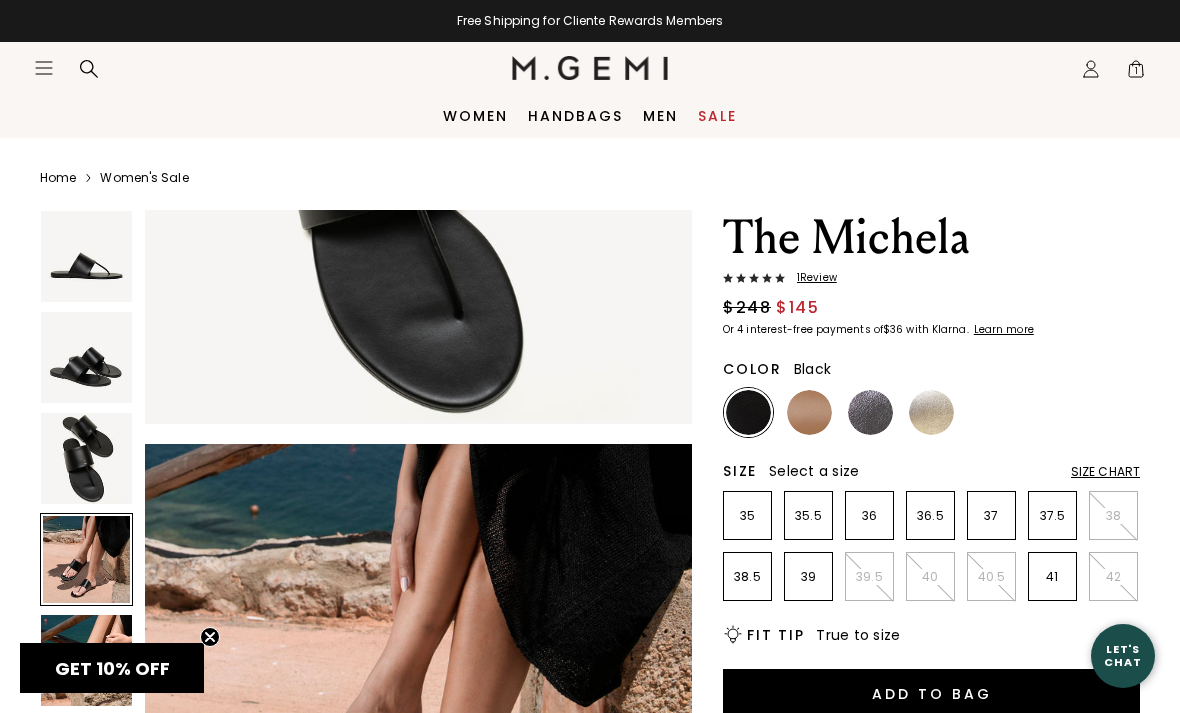 scroll, scrollTop: 1701, scrollLeft: 0, axis: vertical 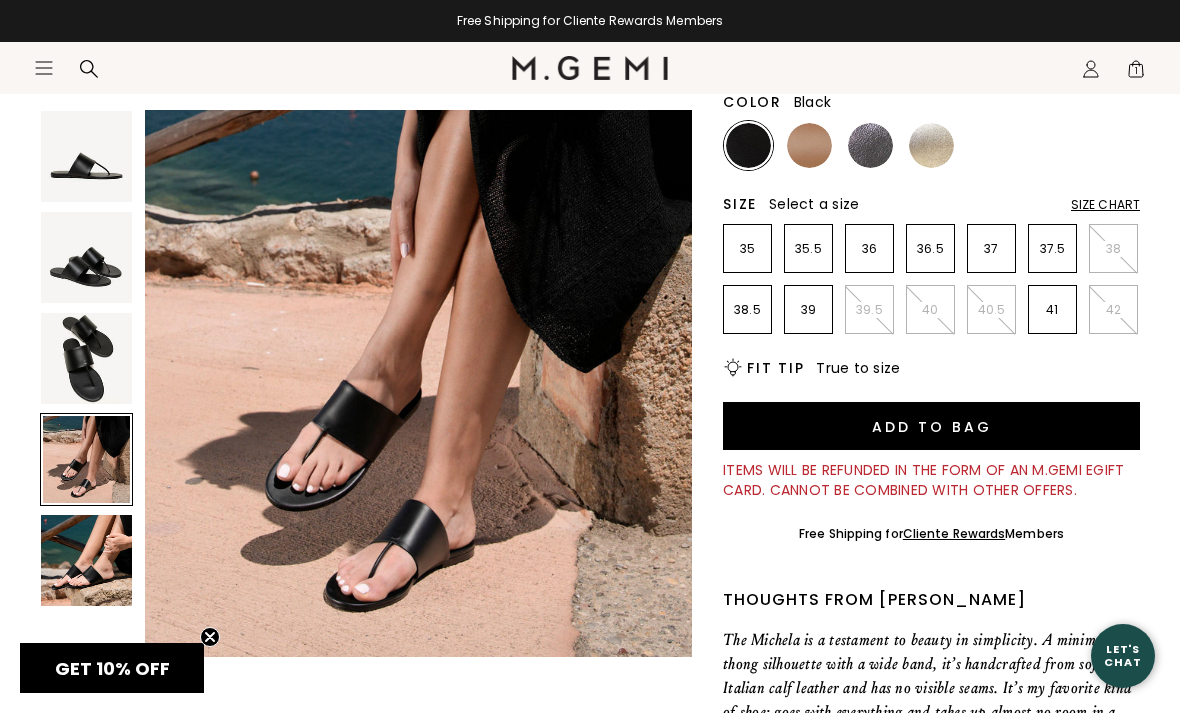 click at bounding box center (86, 560) 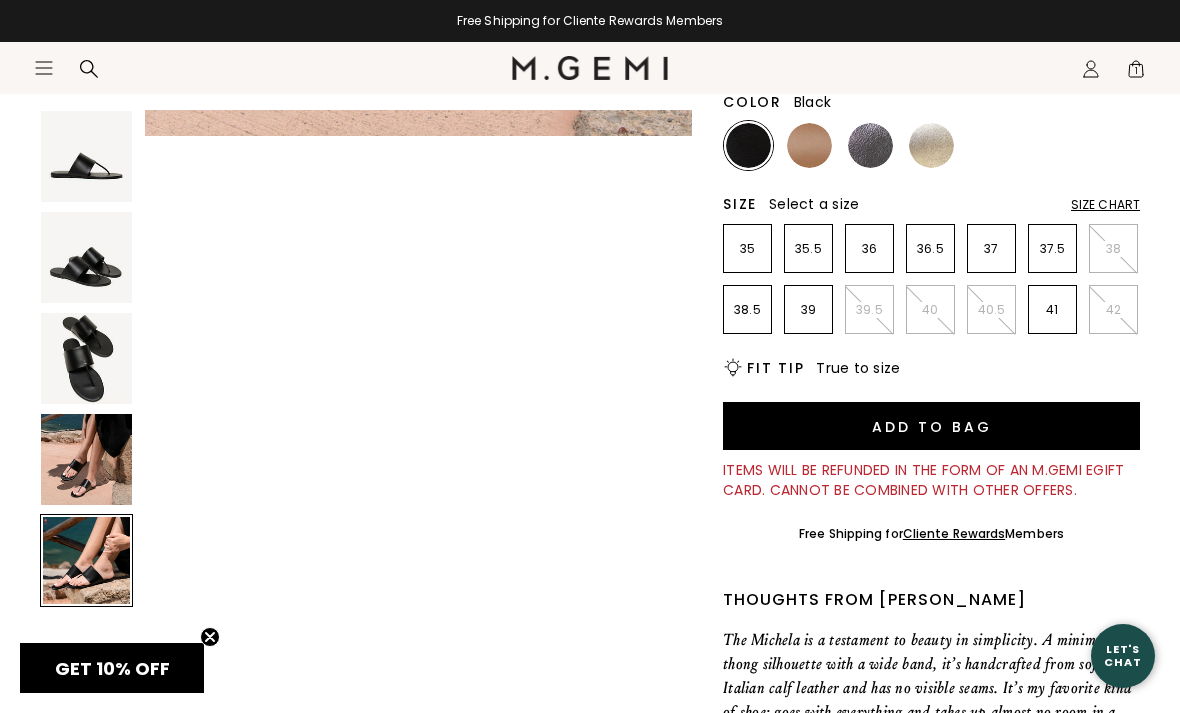 scroll, scrollTop: 2268, scrollLeft: 0, axis: vertical 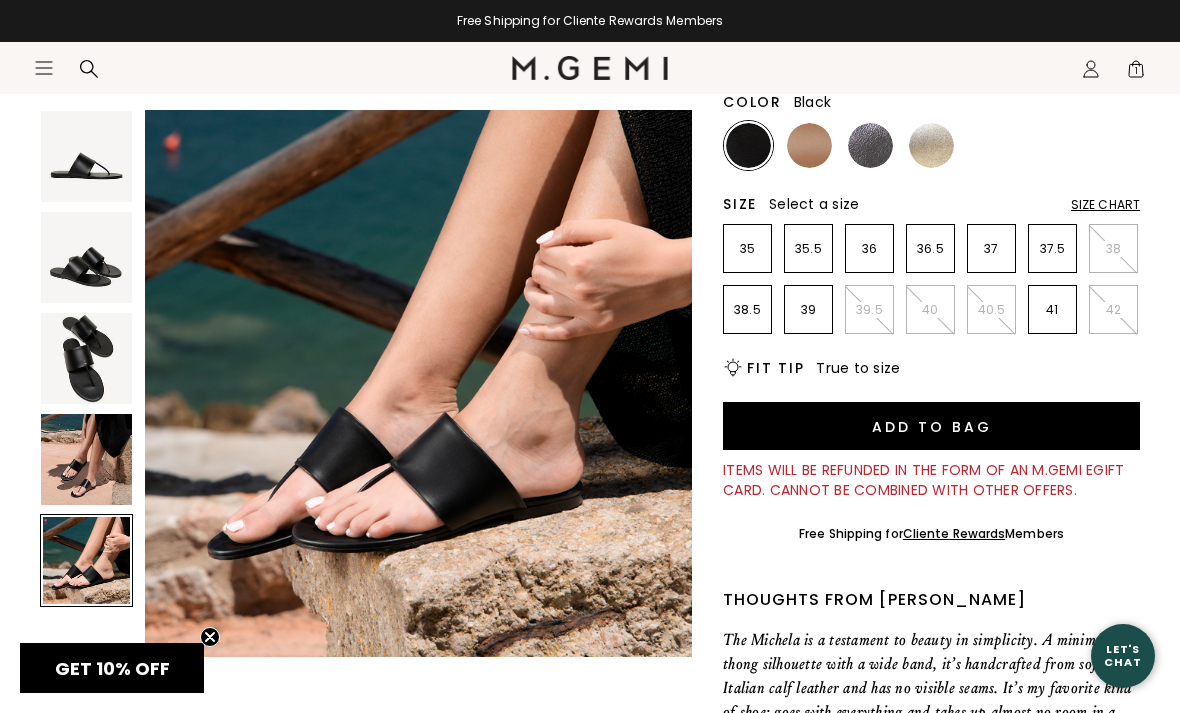 click on "Icons/20x20/hamburger@2x
Women
Shop All Shoes
New Arrivals
Bestsellers Essentials" at bounding box center (590, 90) 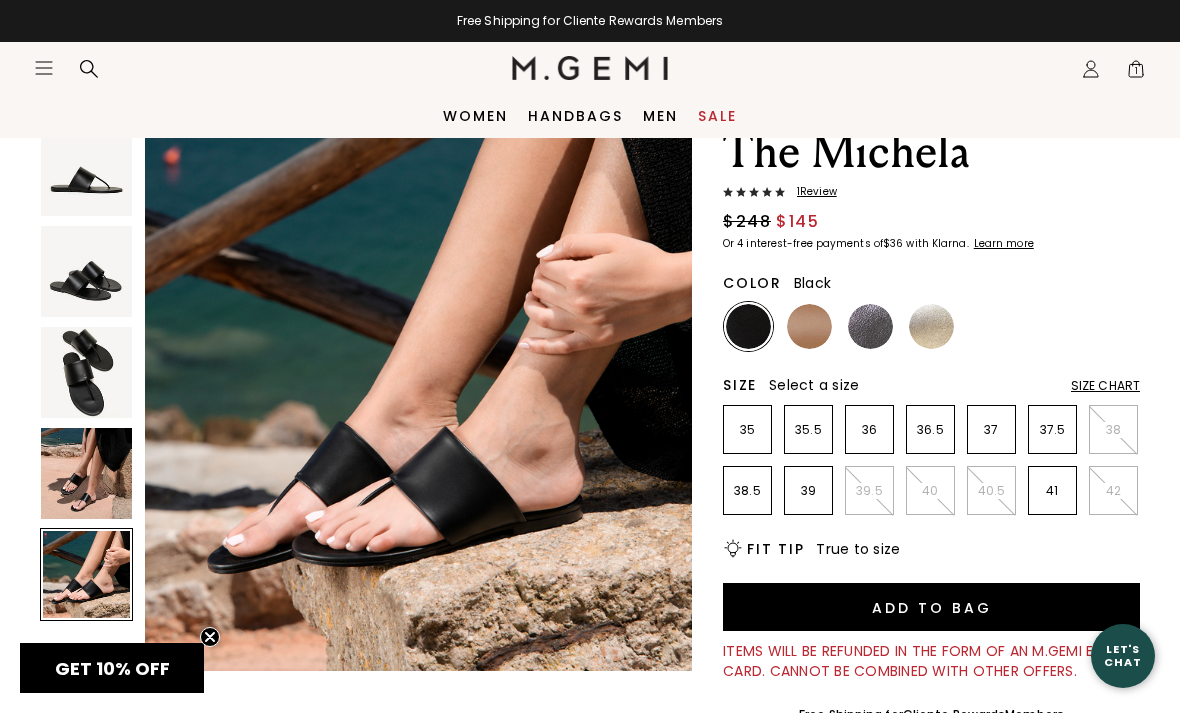 scroll, scrollTop: 66, scrollLeft: 0, axis: vertical 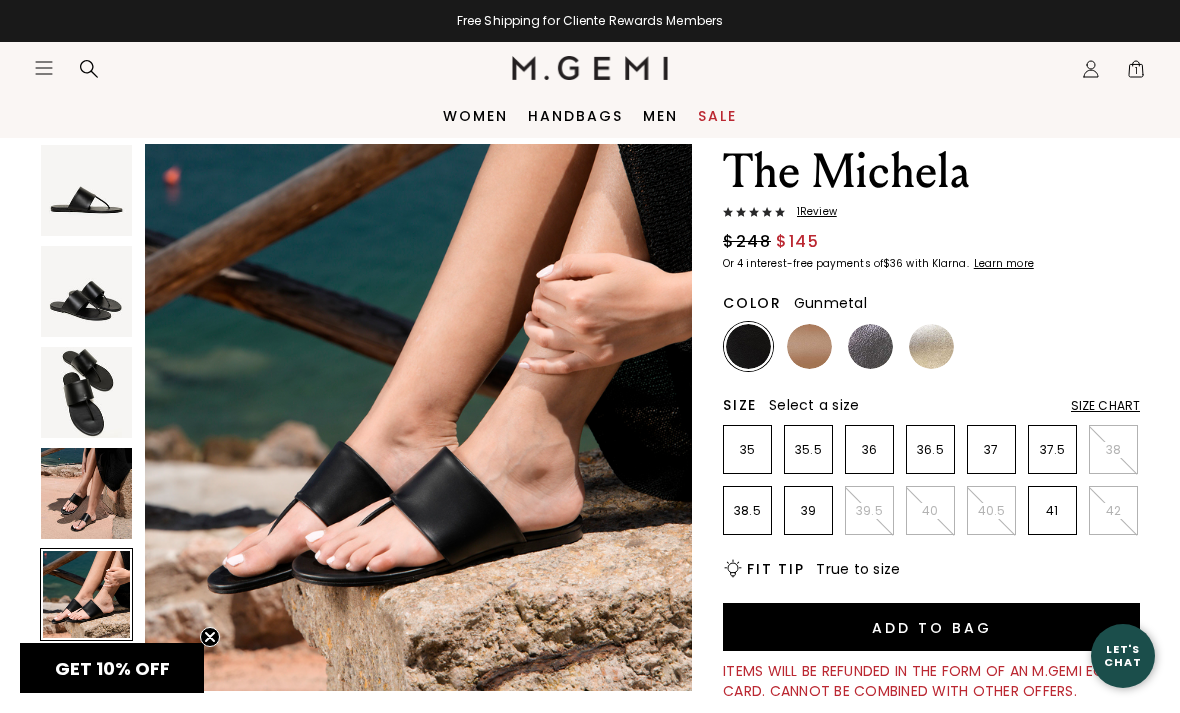 click at bounding box center (870, 346) 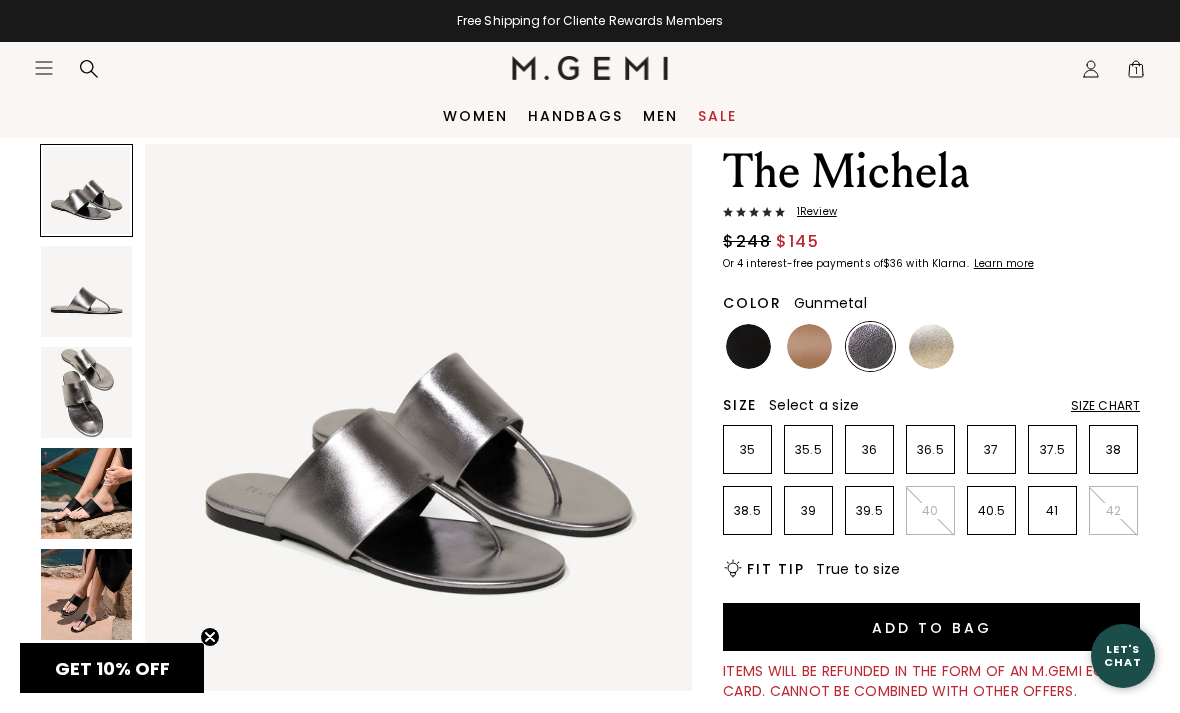click at bounding box center [86, 594] 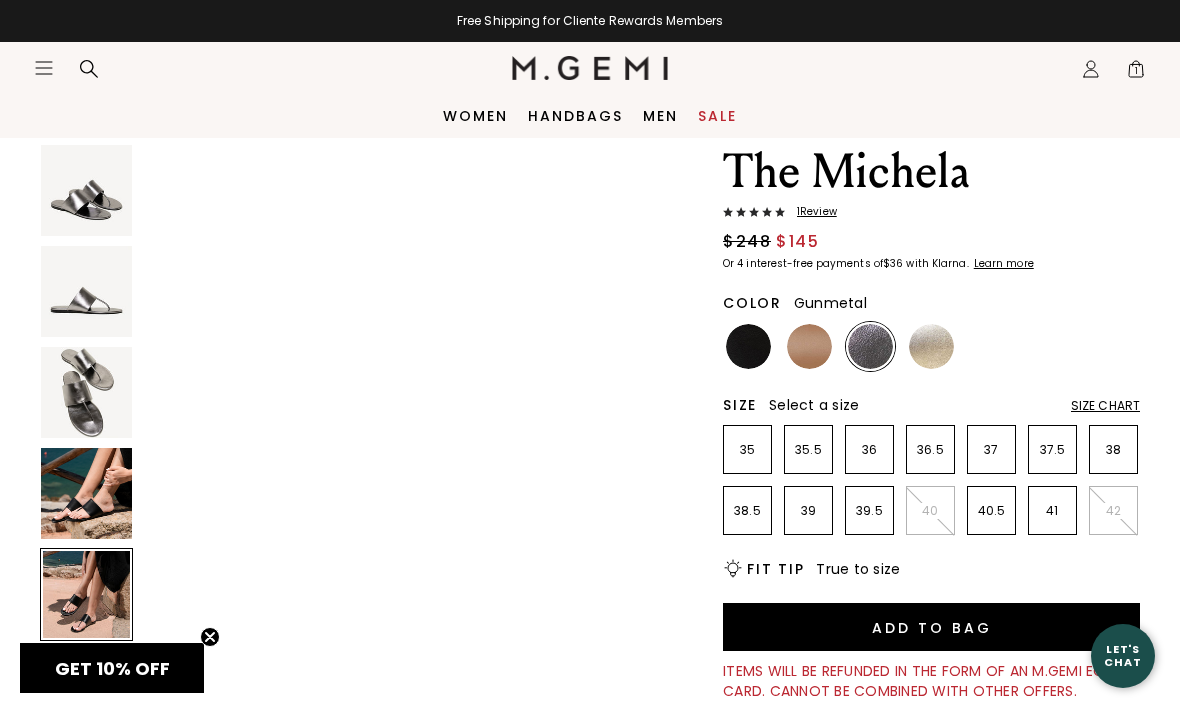 scroll, scrollTop: 2268, scrollLeft: 0, axis: vertical 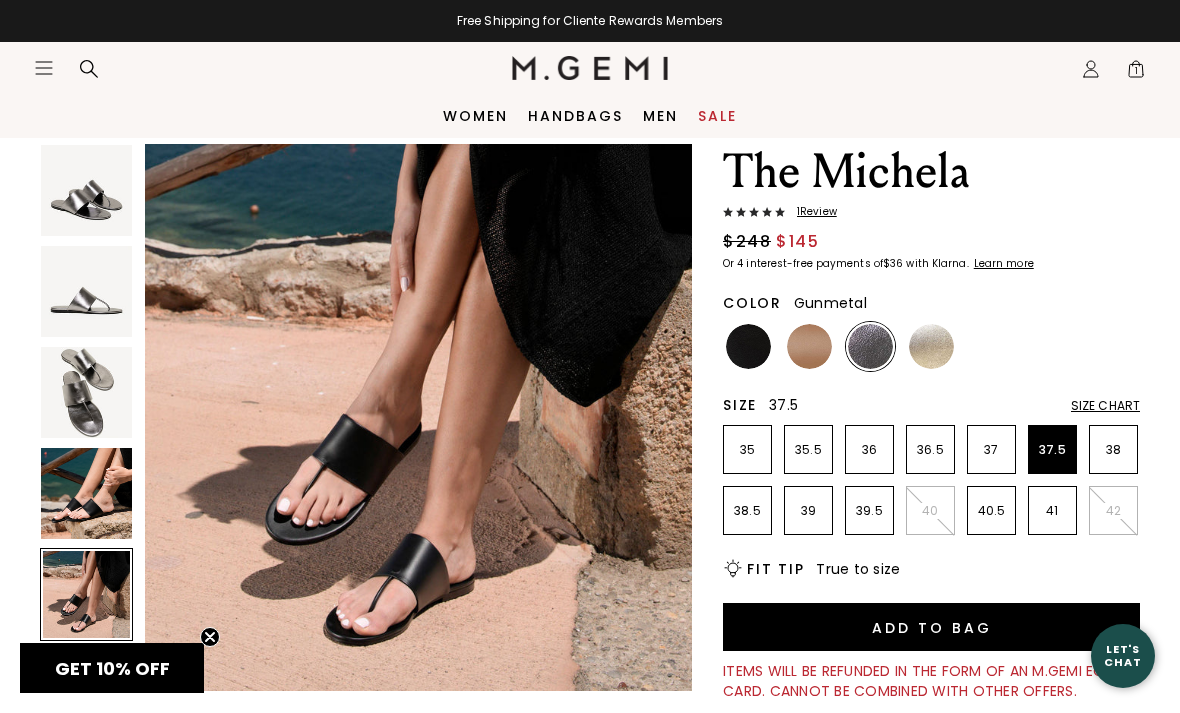 click on "37.5" at bounding box center (1052, 450) 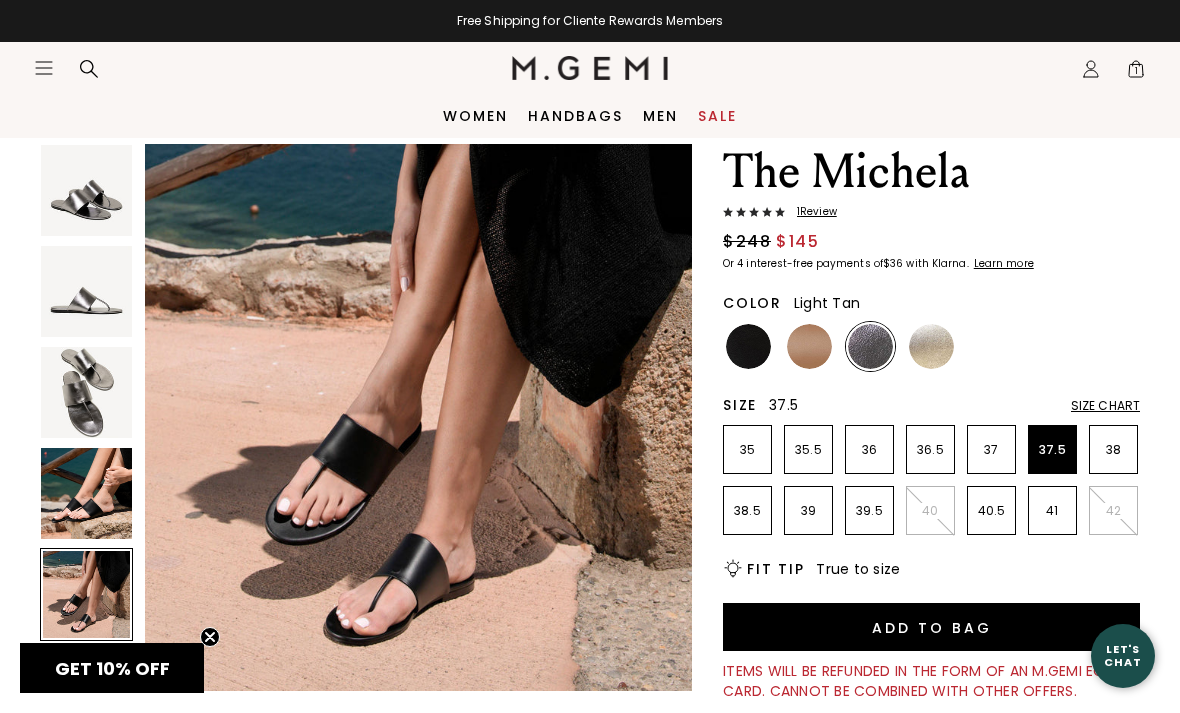 click at bounding box center (809, 346) 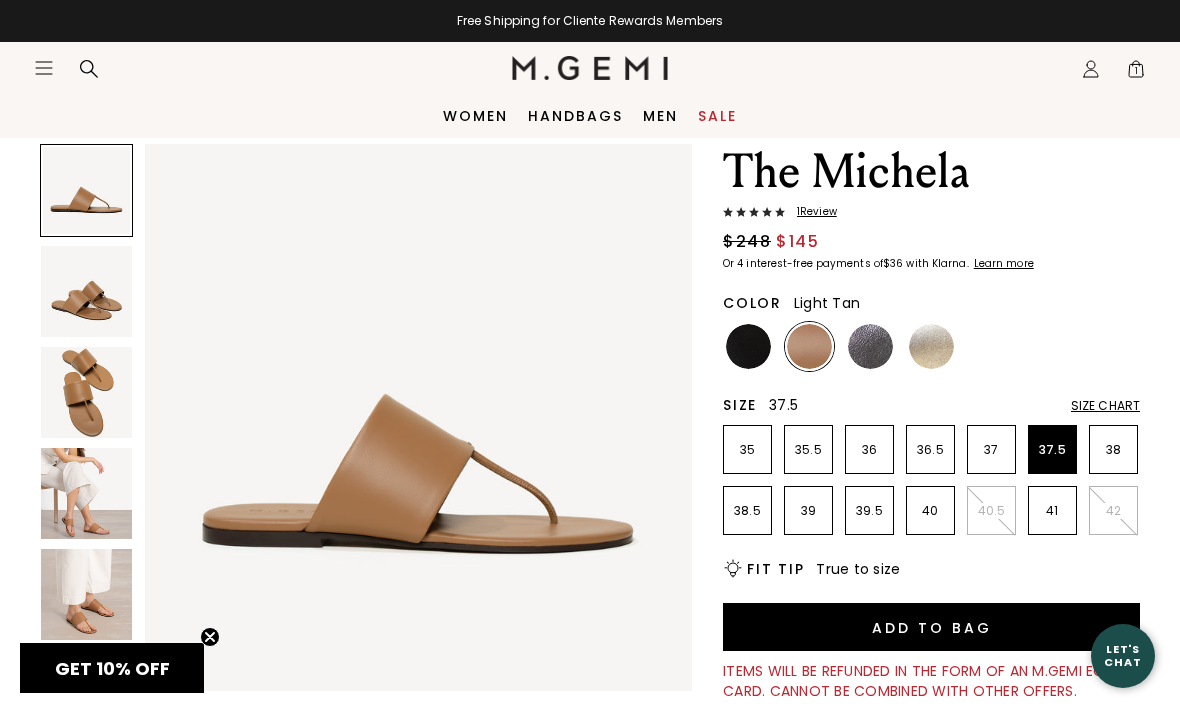 click at bounding box center [931, 346] 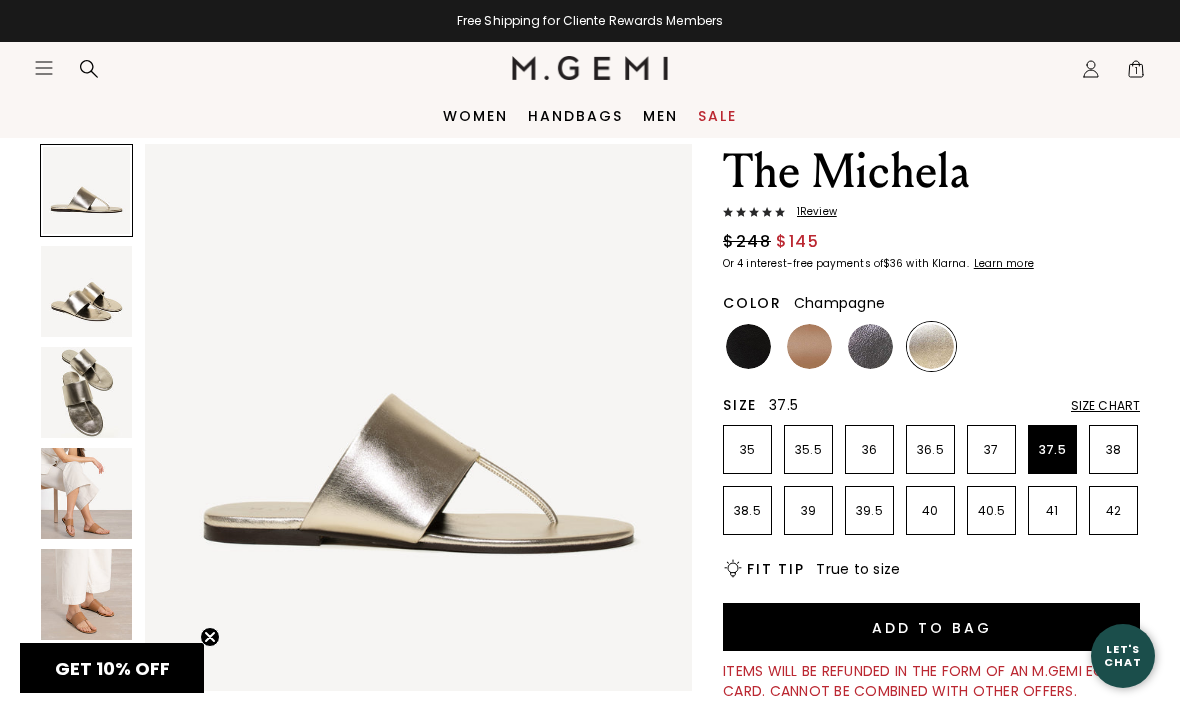 click on "Add to Bag" at bounding box center [931, 627] 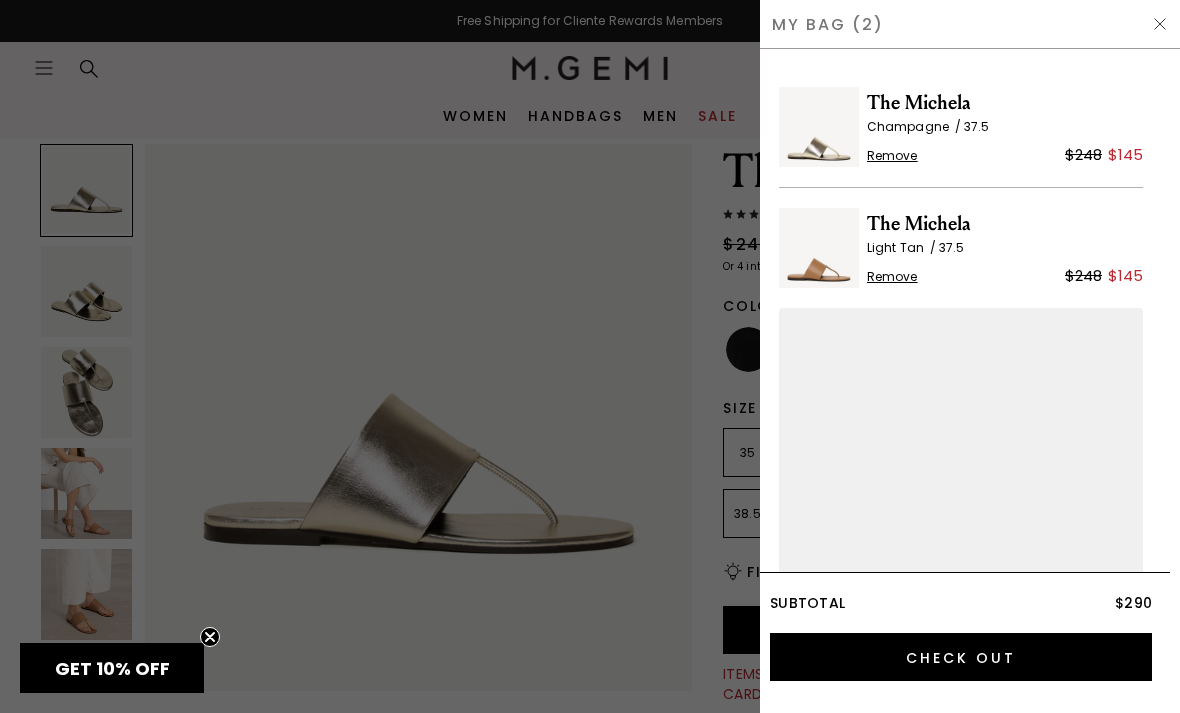 scroll, scrollTop: 0, scrollLeft: 0, axis: both 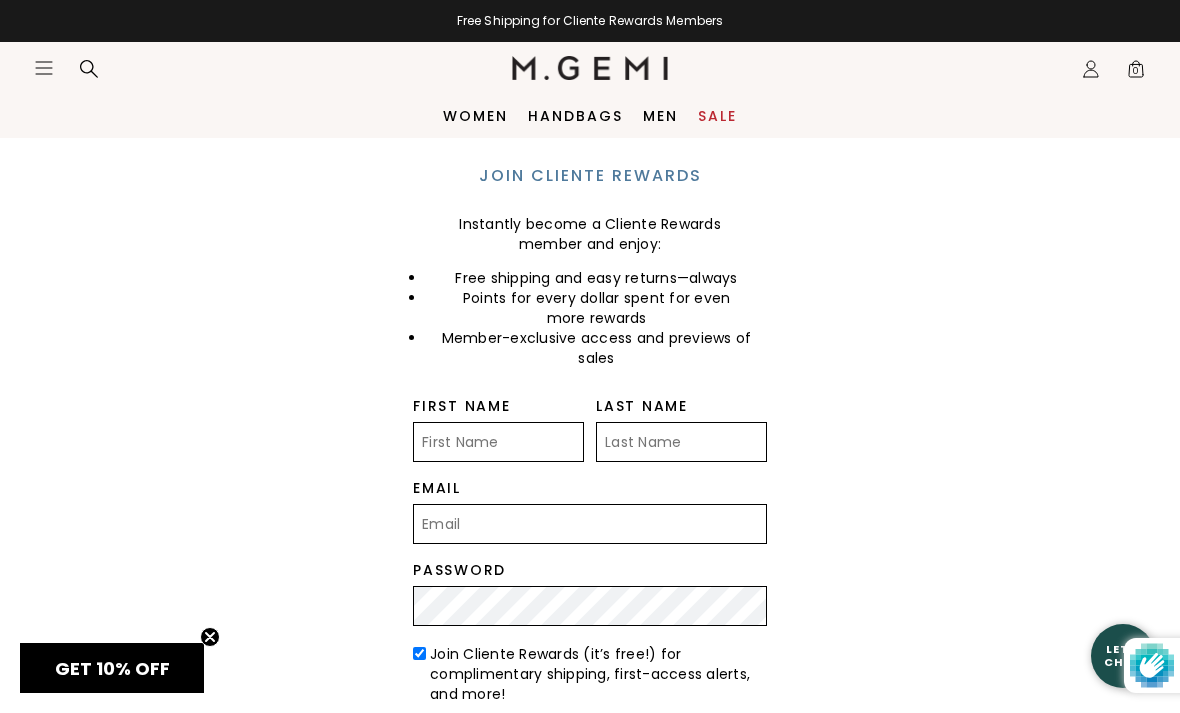 click on "First Name" at bounding box center [498, 442] 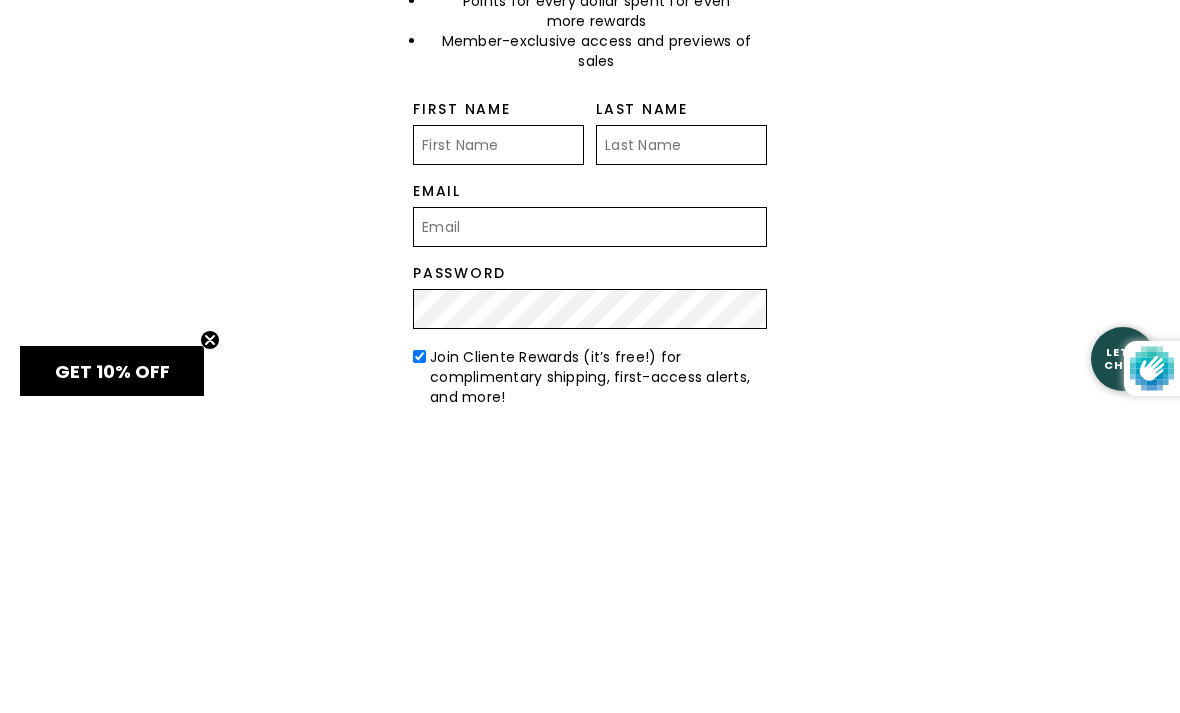 type on "[PERSON_NAME]" 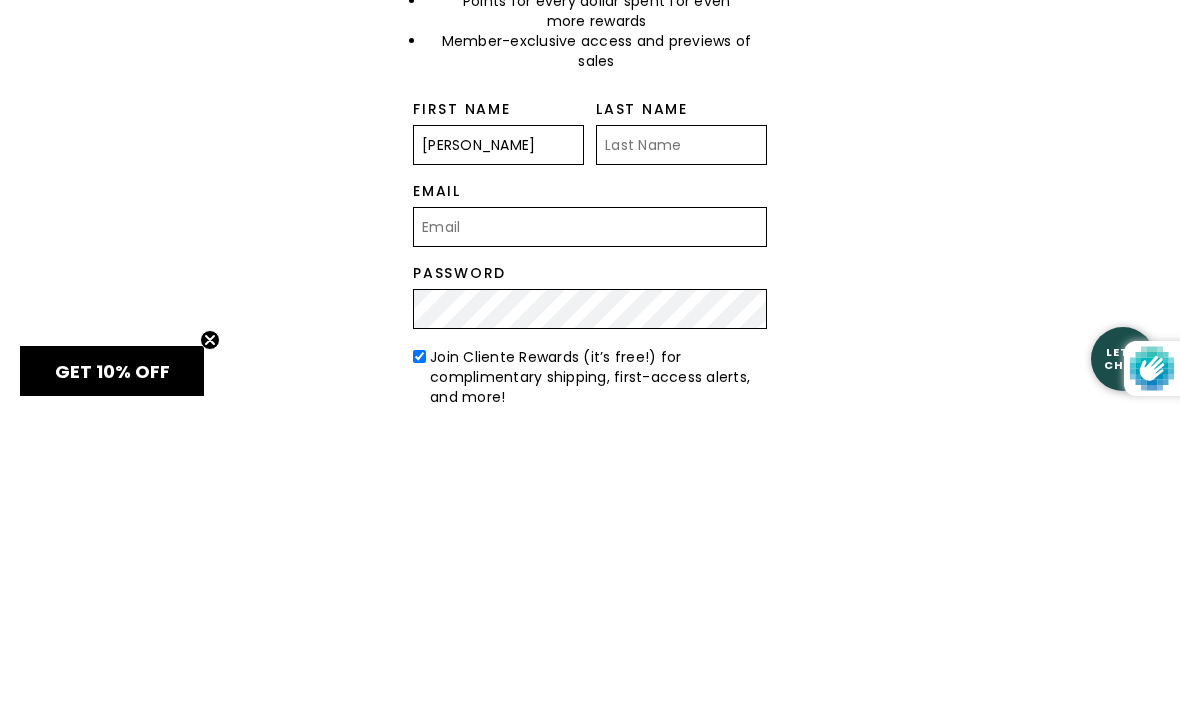 type on "[PERSON_NAME]" 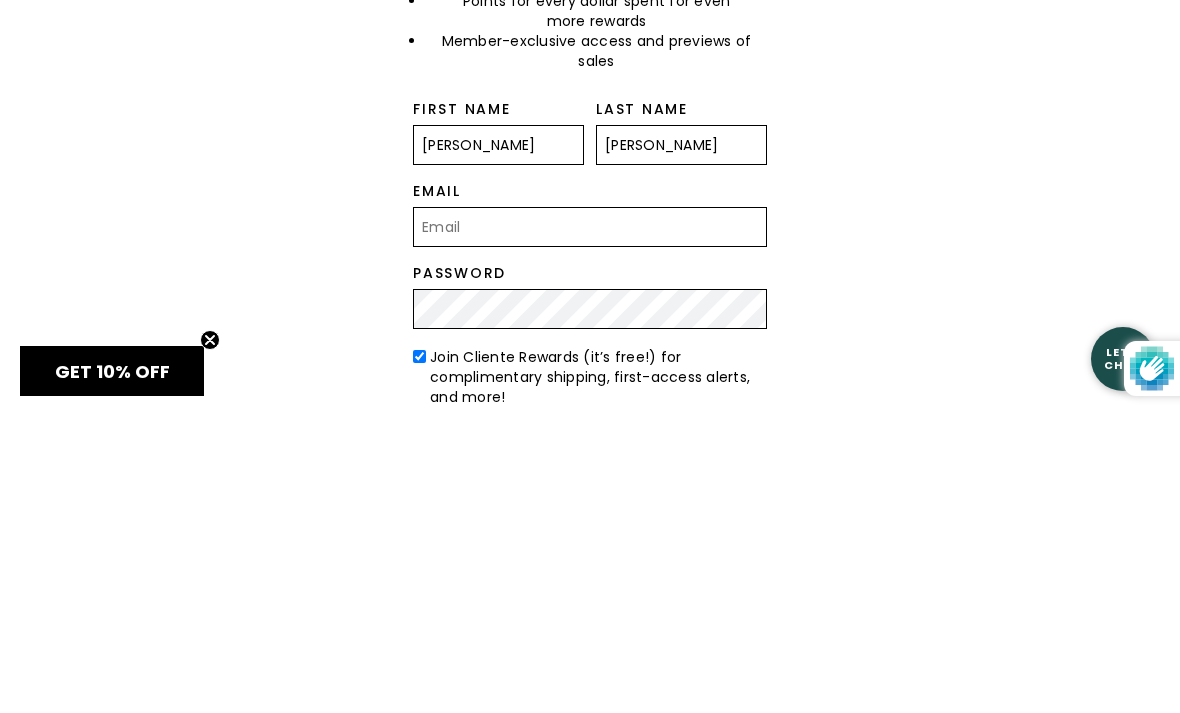 type on "[EMAIL_ADDRESS][DOMAIN_NAME]" 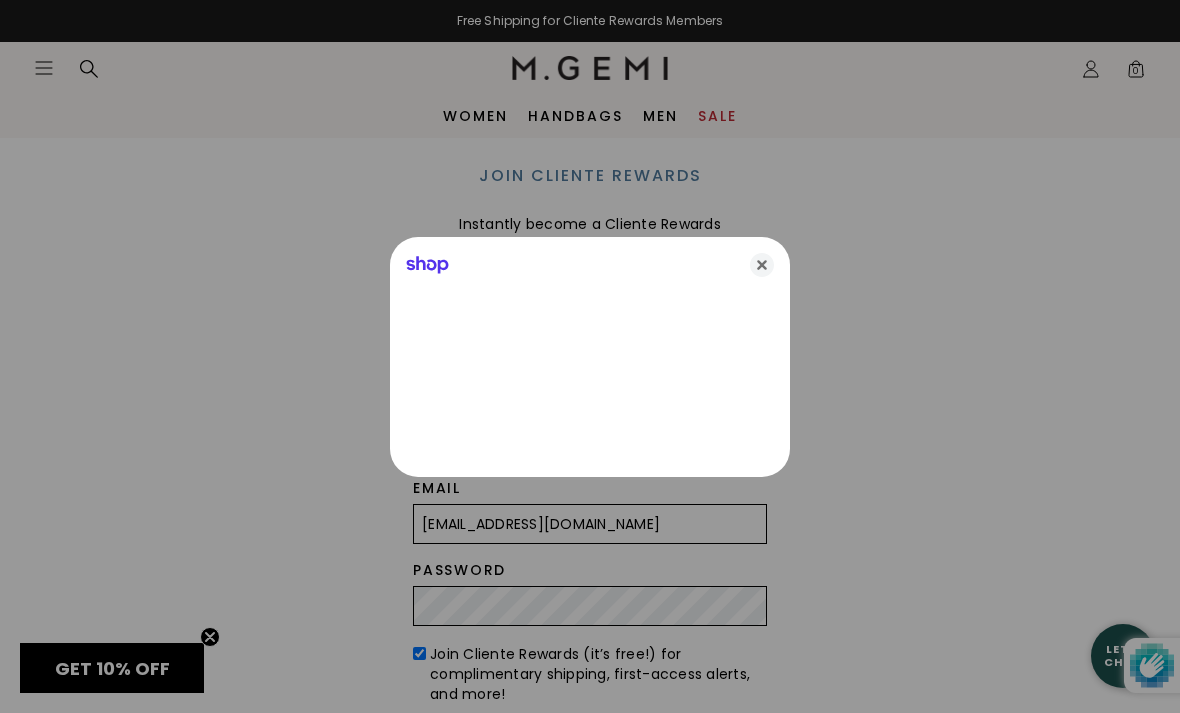 click 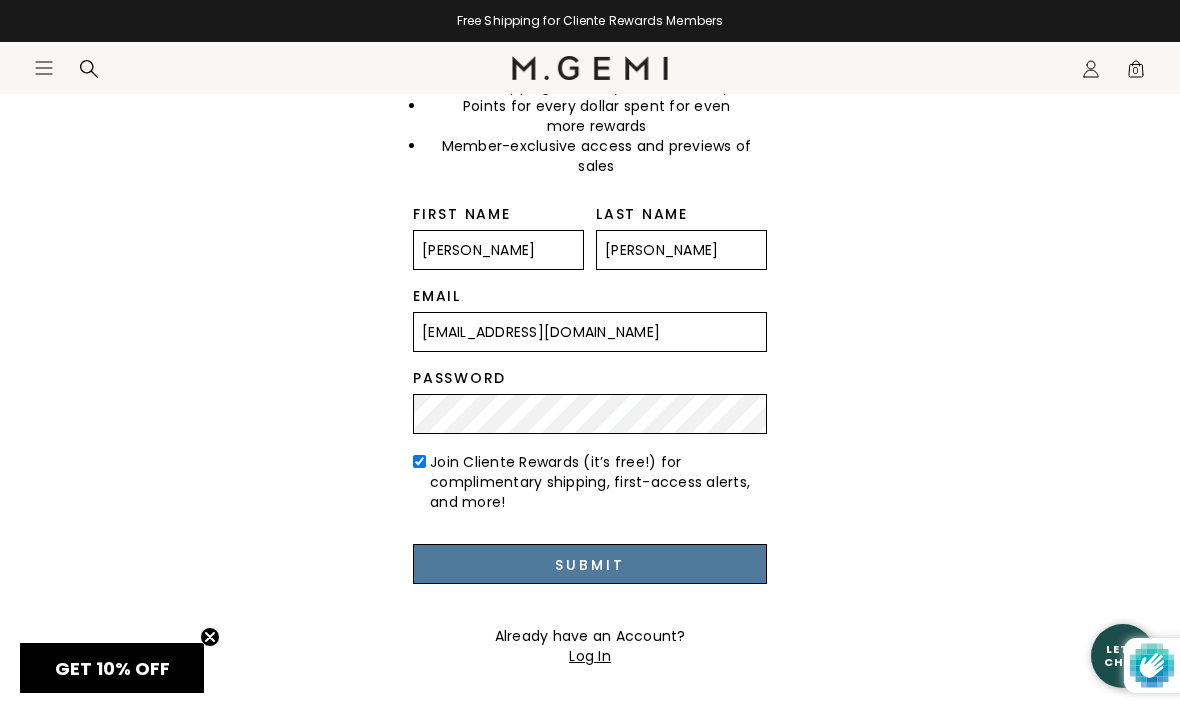 scroll, scrollTop: 233, scrollLeft: 0, axis: vertical 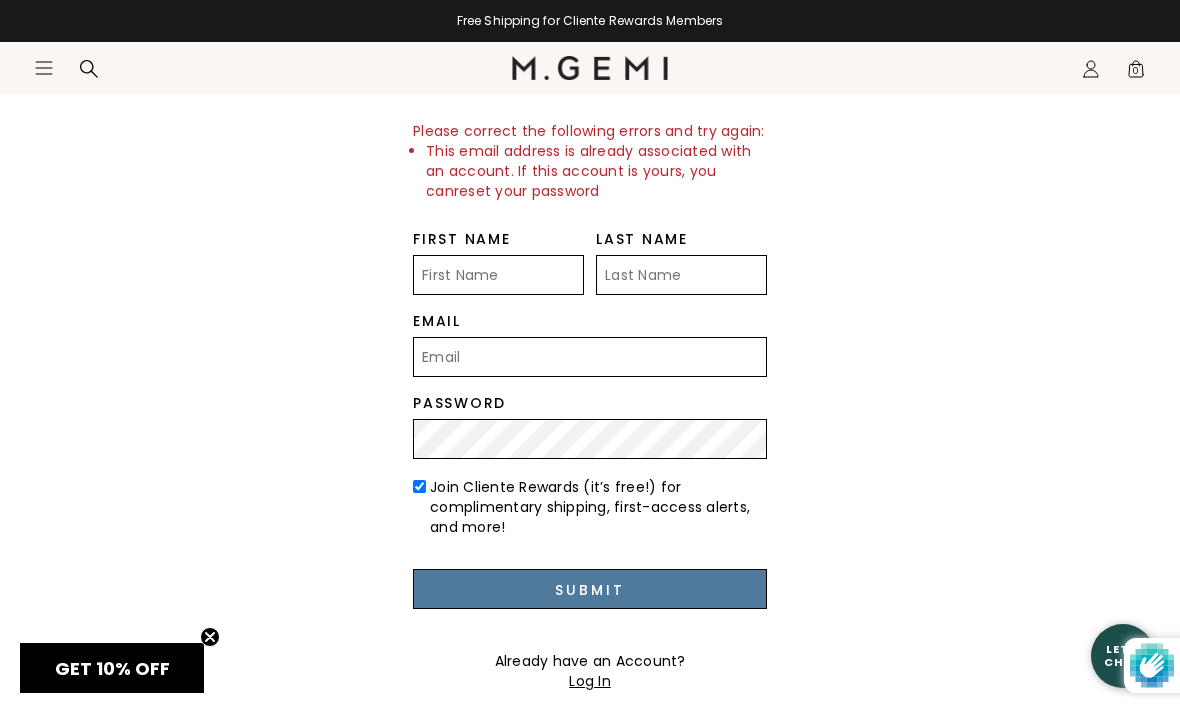 click on "Email" at bounding box center [590, 357] 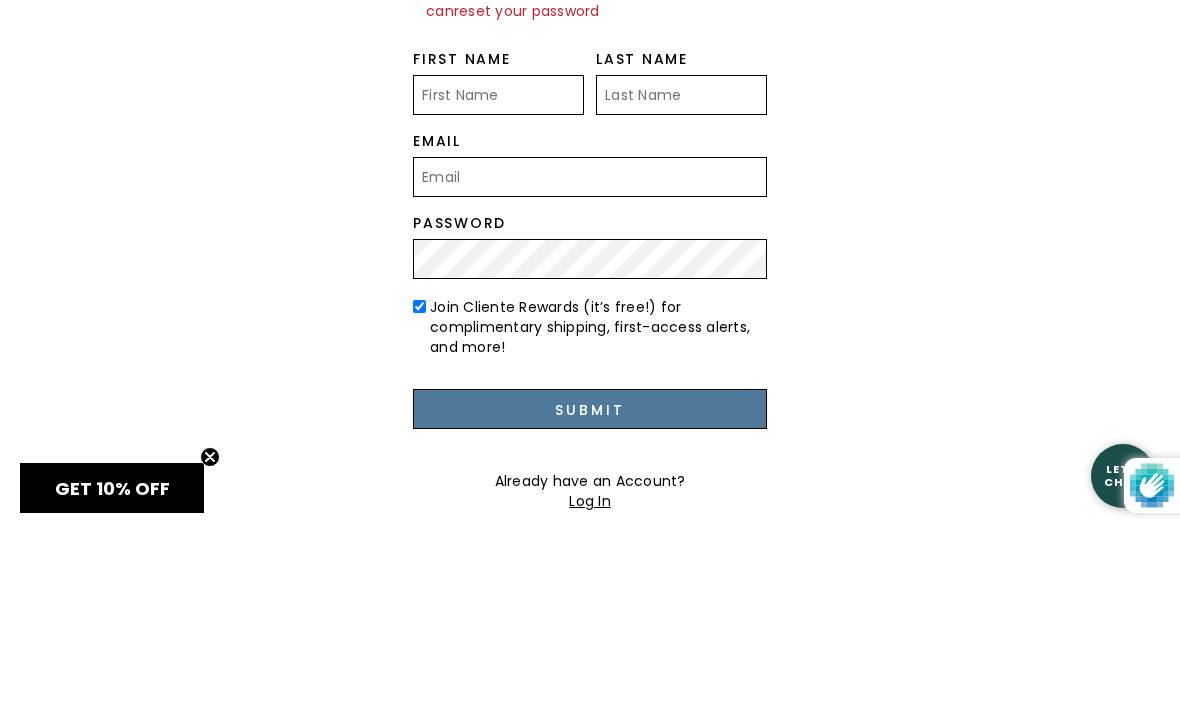 type on "[EMAIL_ADDRESS][DOMAIN_NAME]" 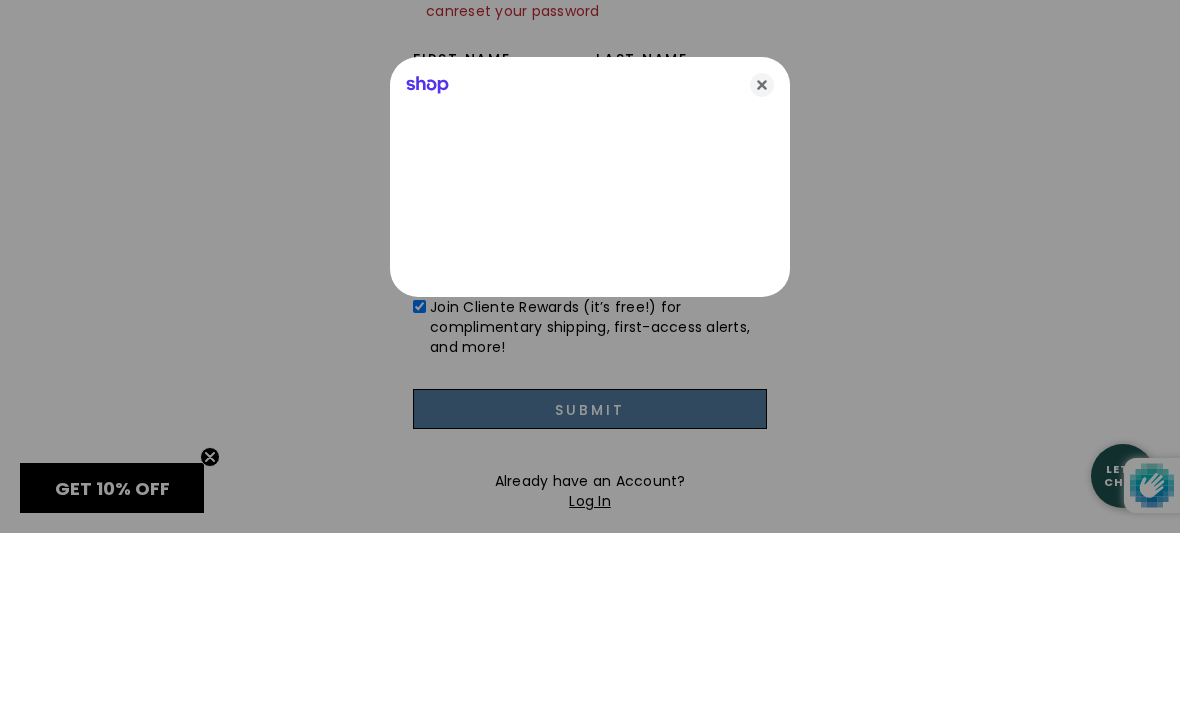 scroll, scrollTop: 469, scrollLeft: 0, axis: vertical 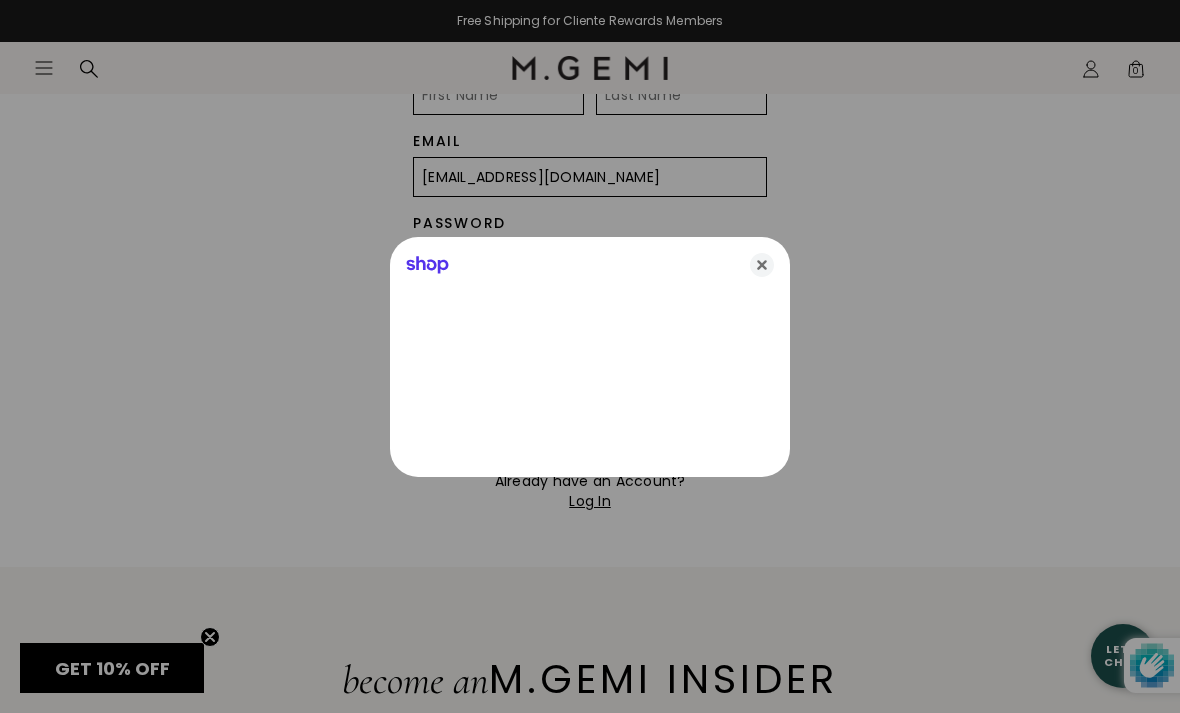 click 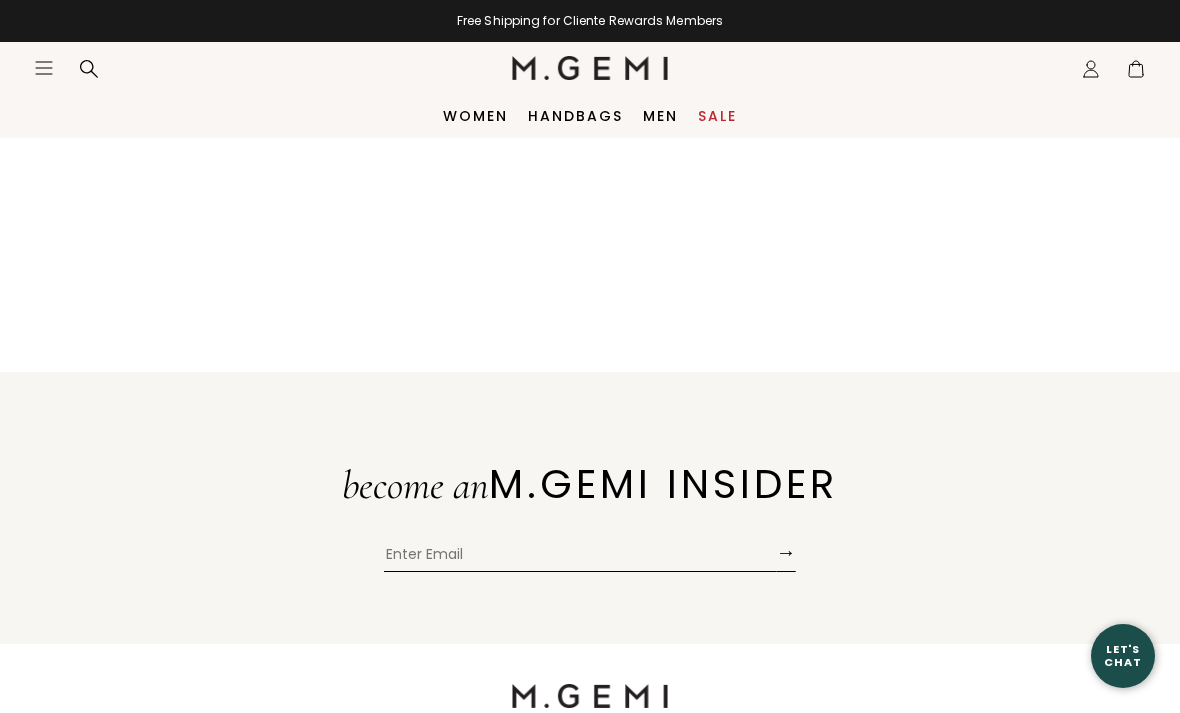 scroll, scrollTop: 0, scrollLeft: 0, axis: both 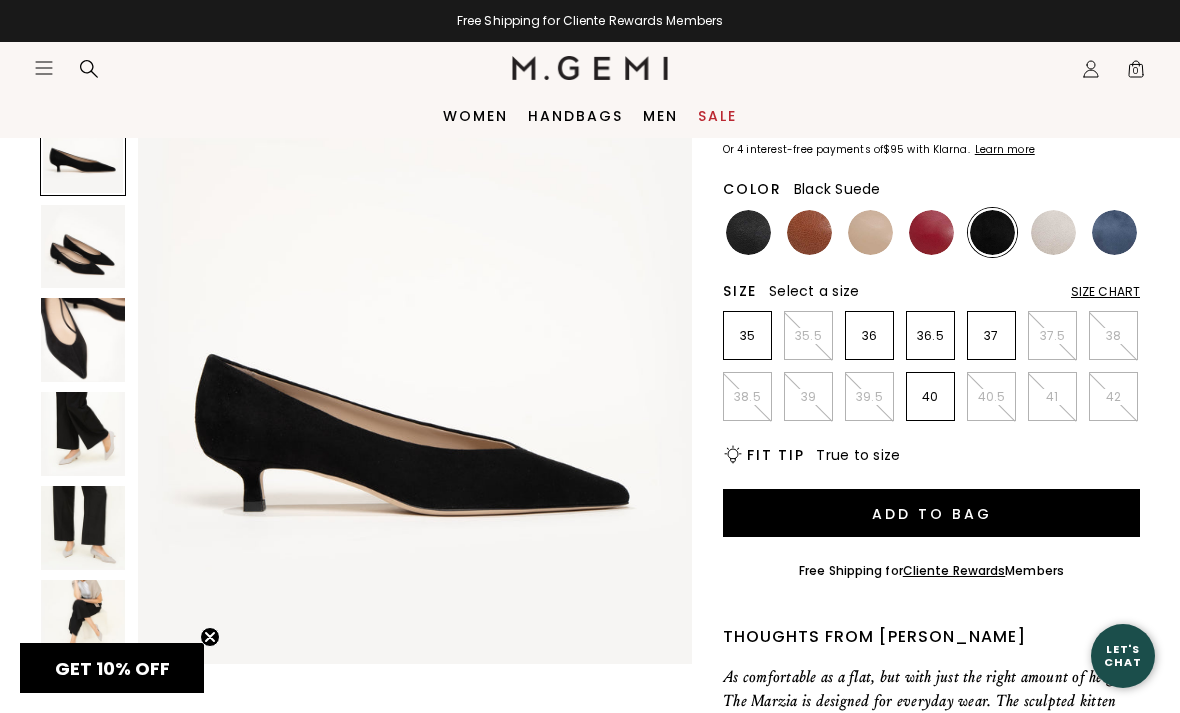 click at bounding box center [748, 232] 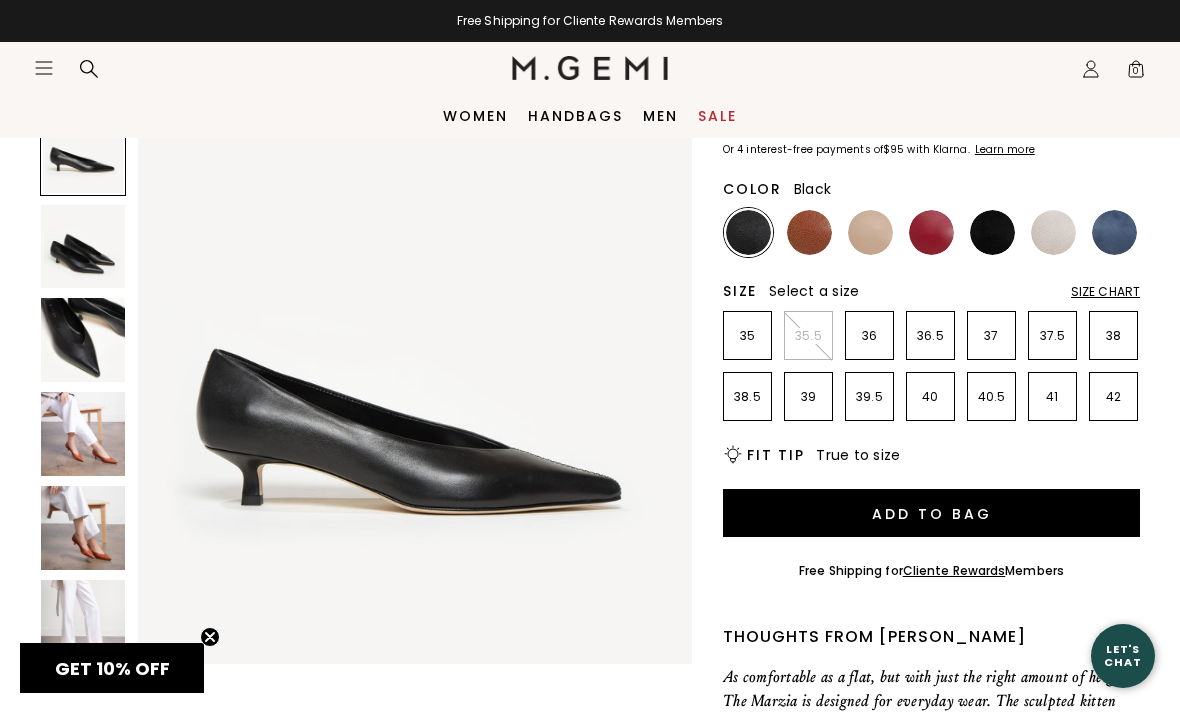 click at bounding box center [83, 434] 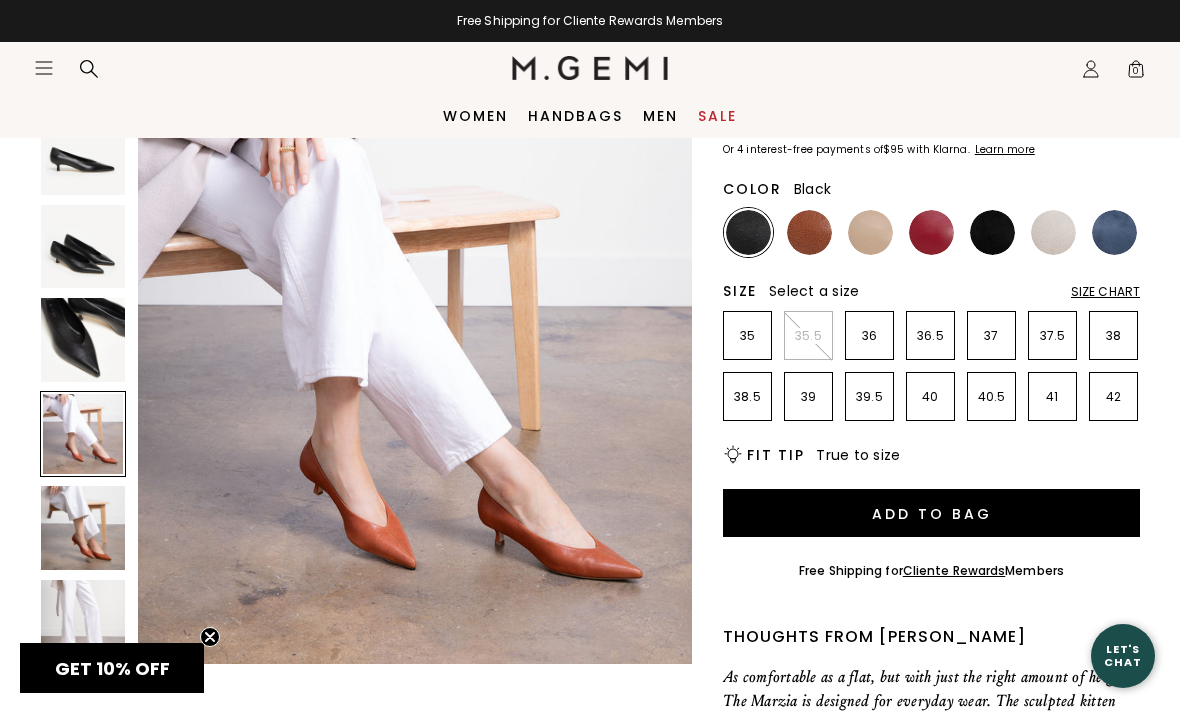 click at bounding box center (83, 340) 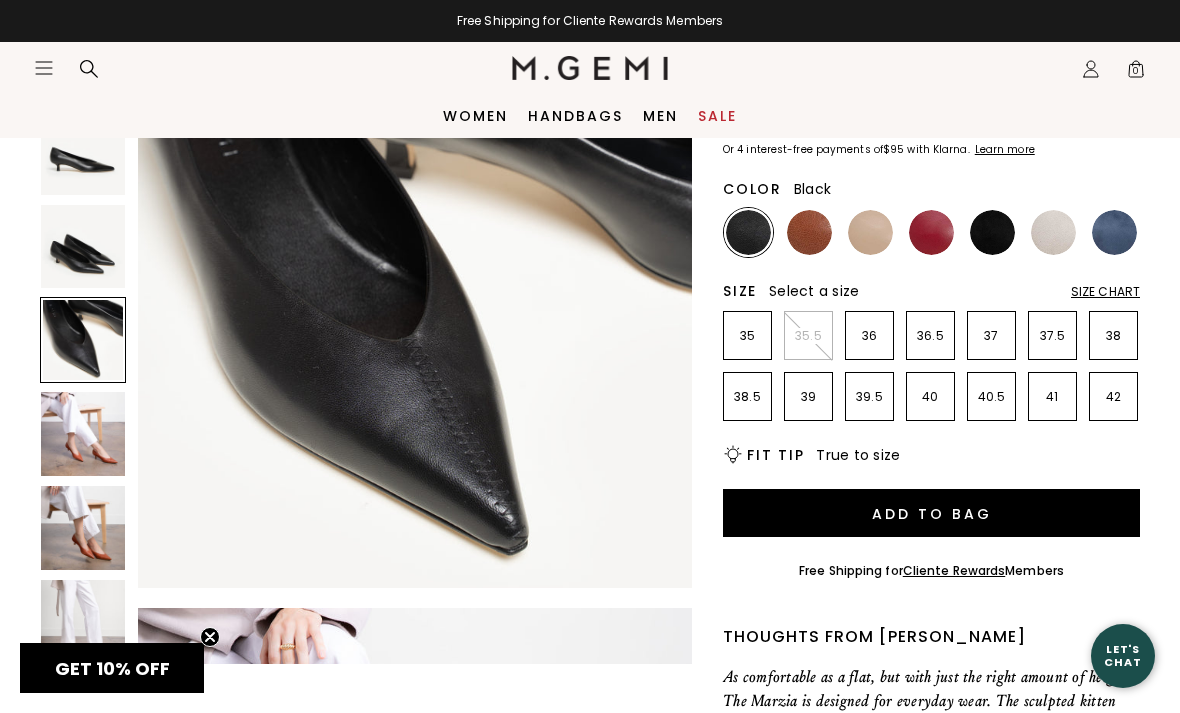 scroll, scrollTop: 1149, scrollLeft: 0, axis: vertical 